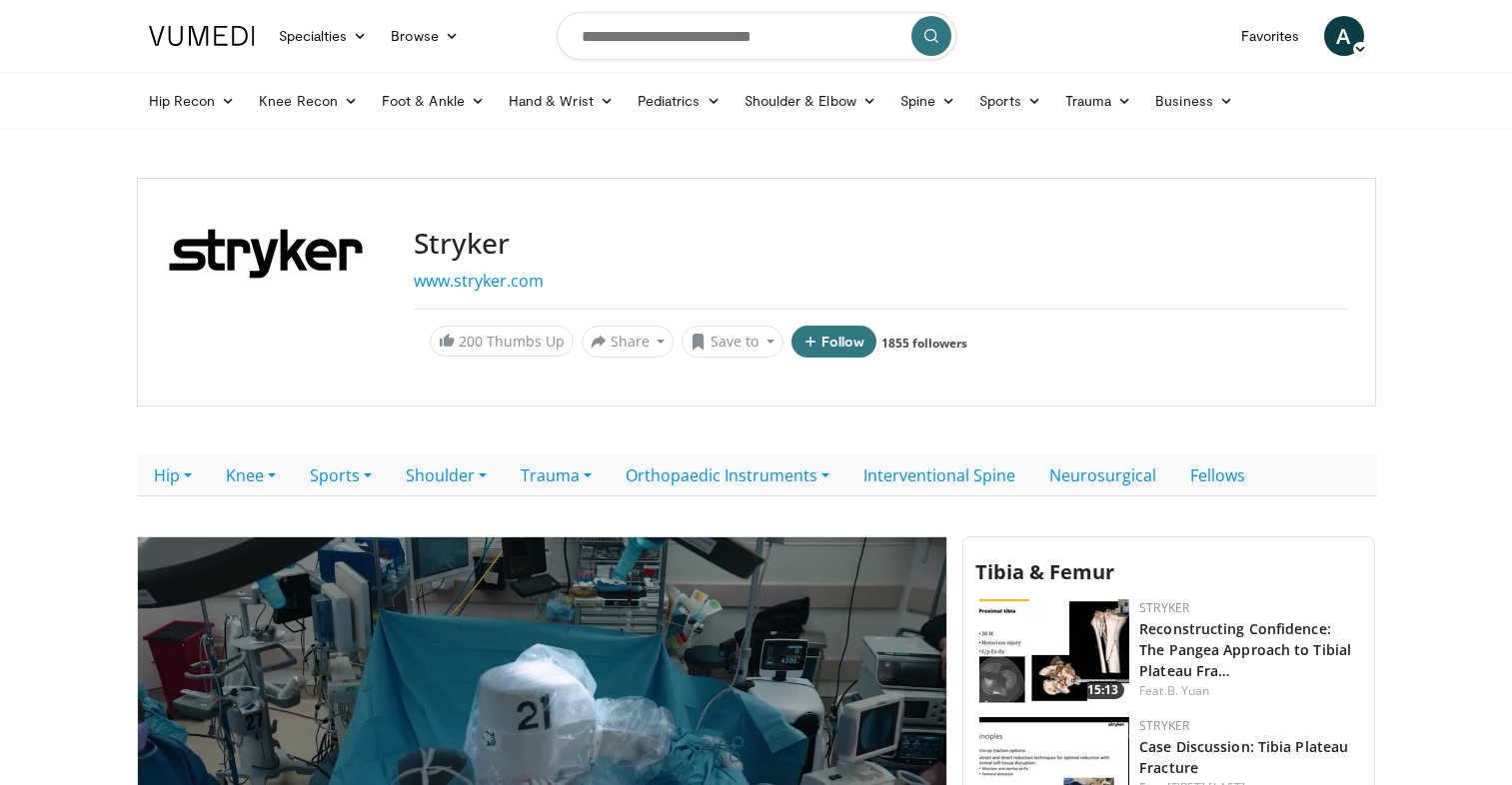 scroll, scrollTop: 456, scrollLeft: 0, axis: vertical 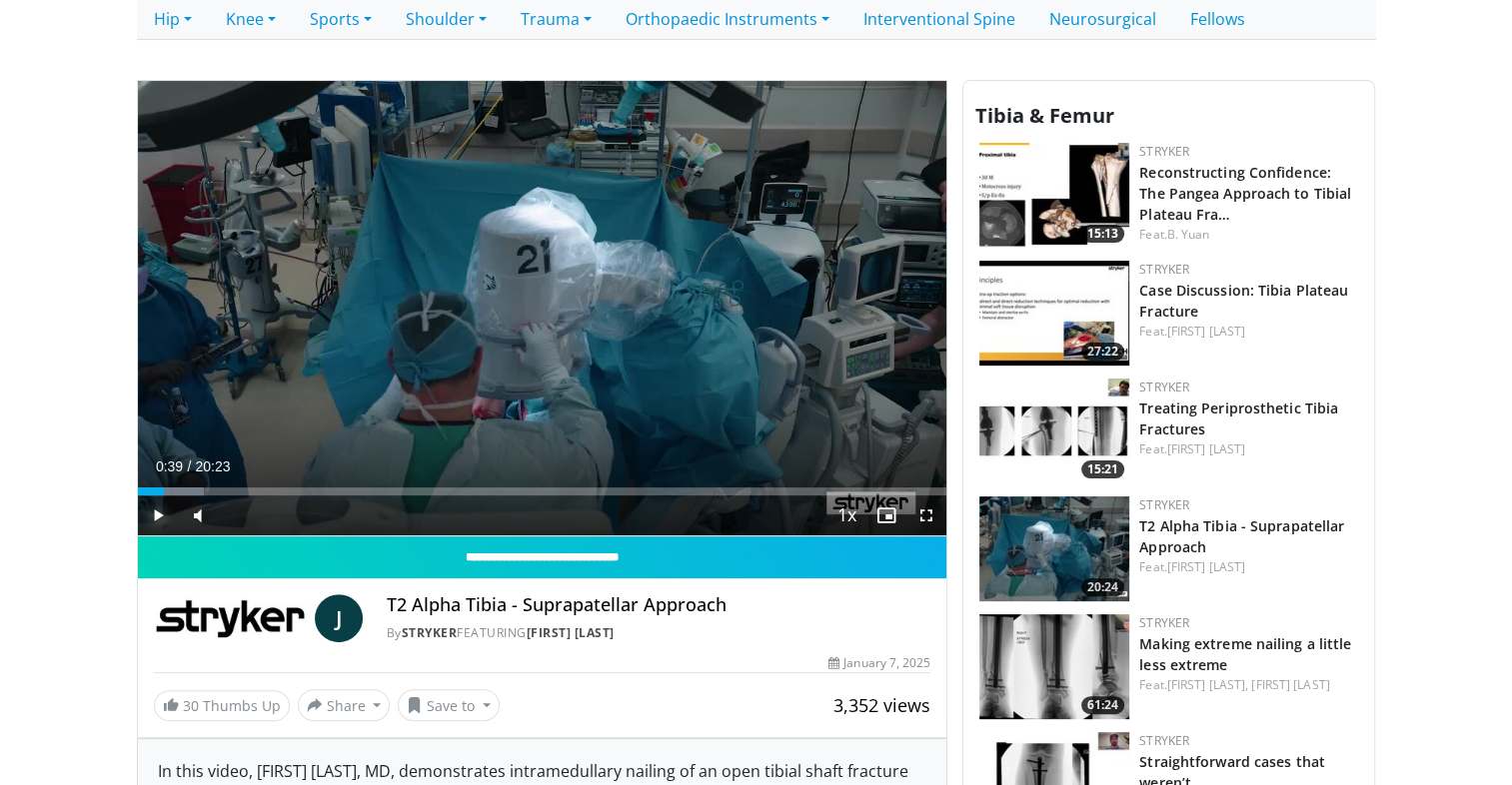 click at bounding box center (158, 515) 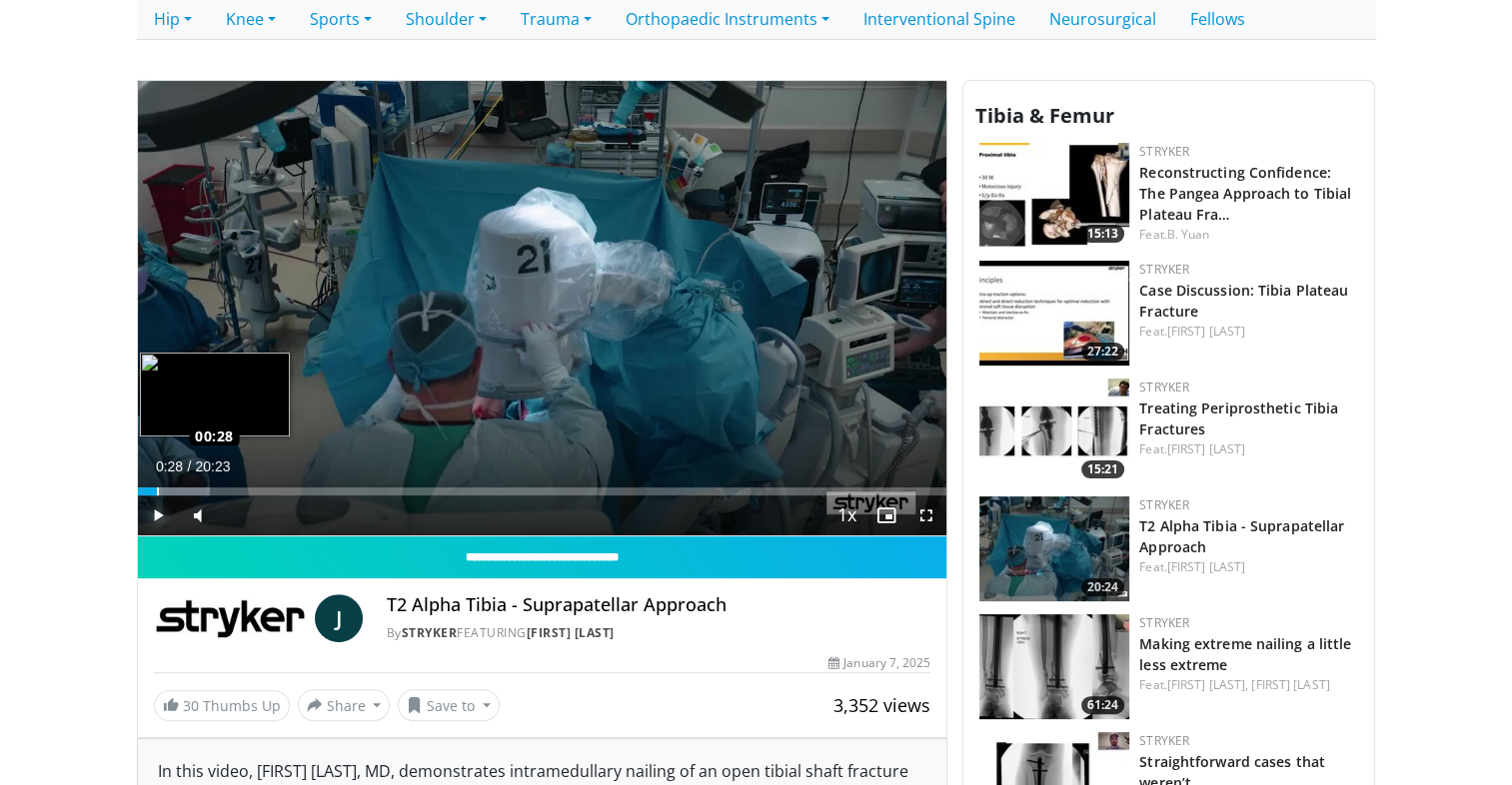 click on "Loaded :  8.91% 00:28 00:28" at bounding box center [543, 491] 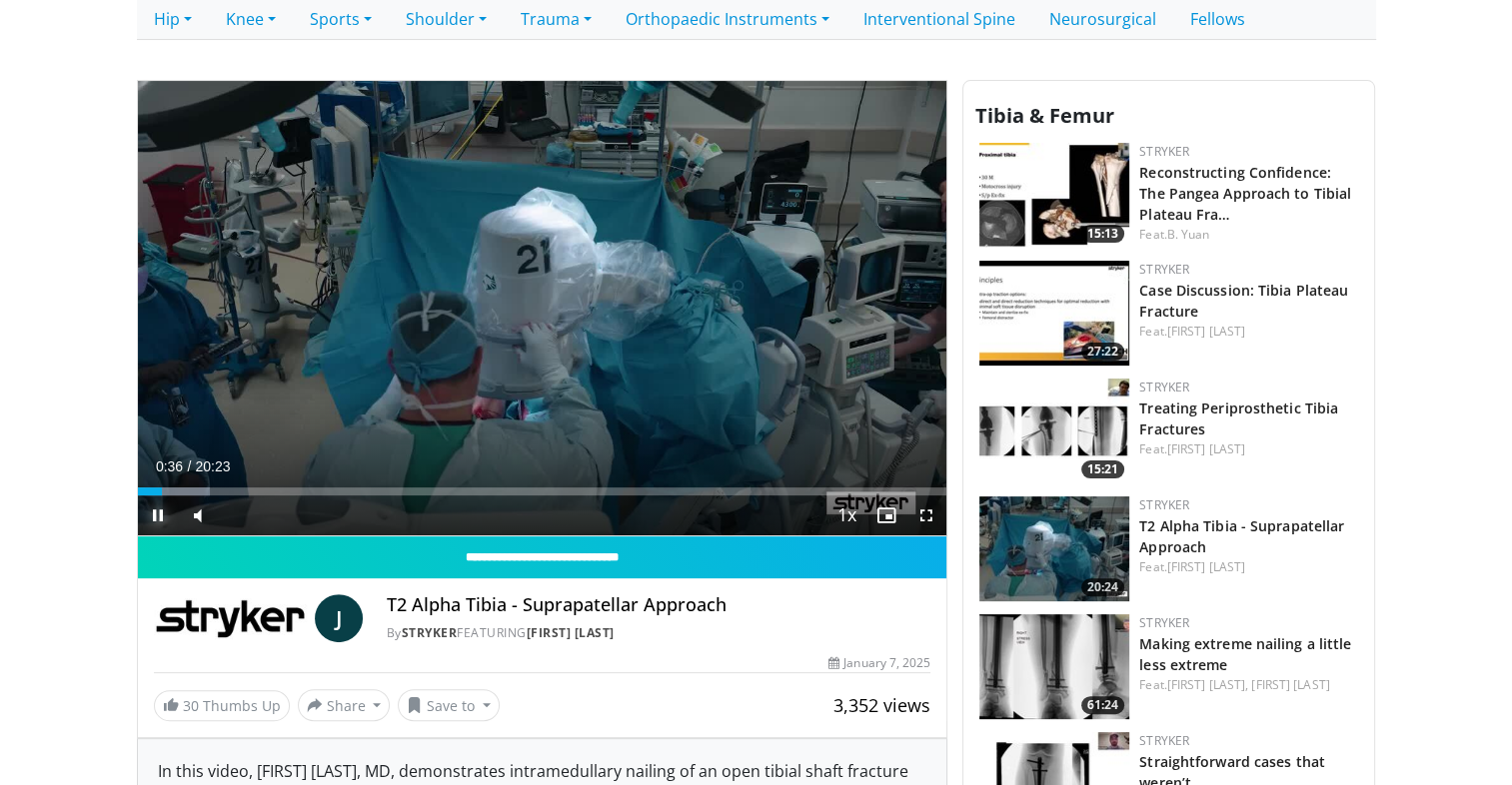 click at bounding box center [158, 515] 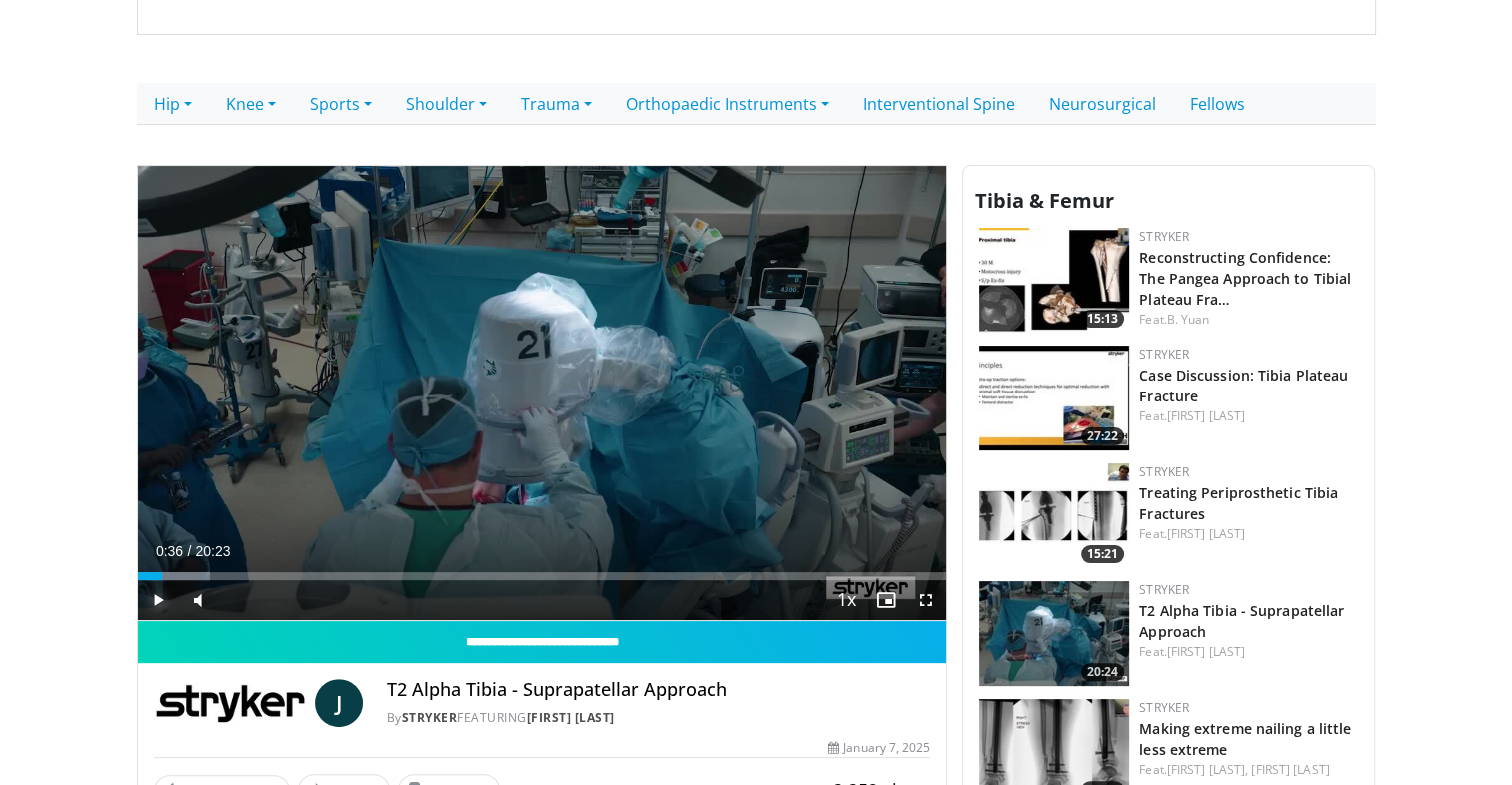 scroll, scrollTop: 357, scrollLeft: 0, axis: vertical 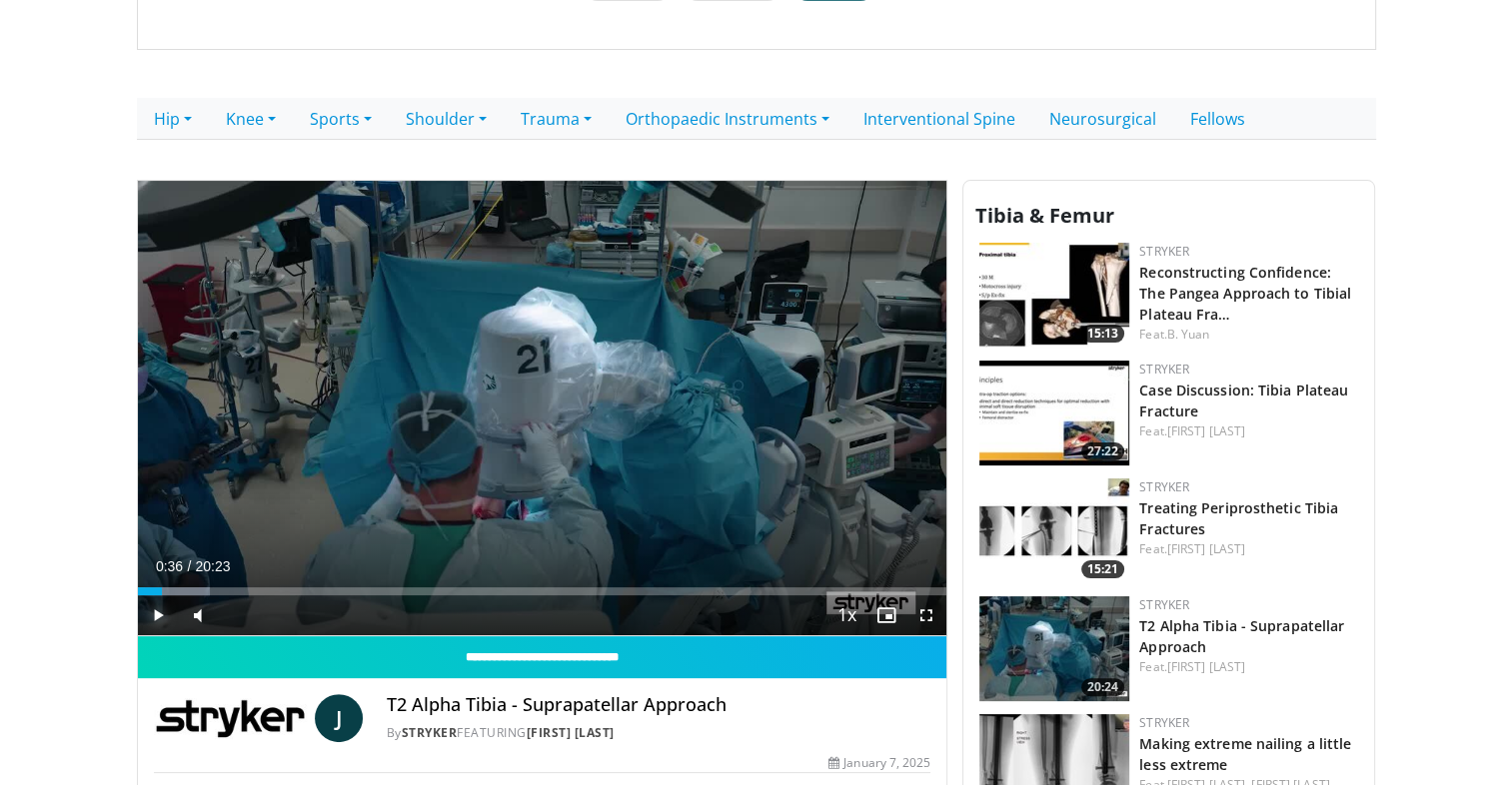 click at bounding box center [158, 615] 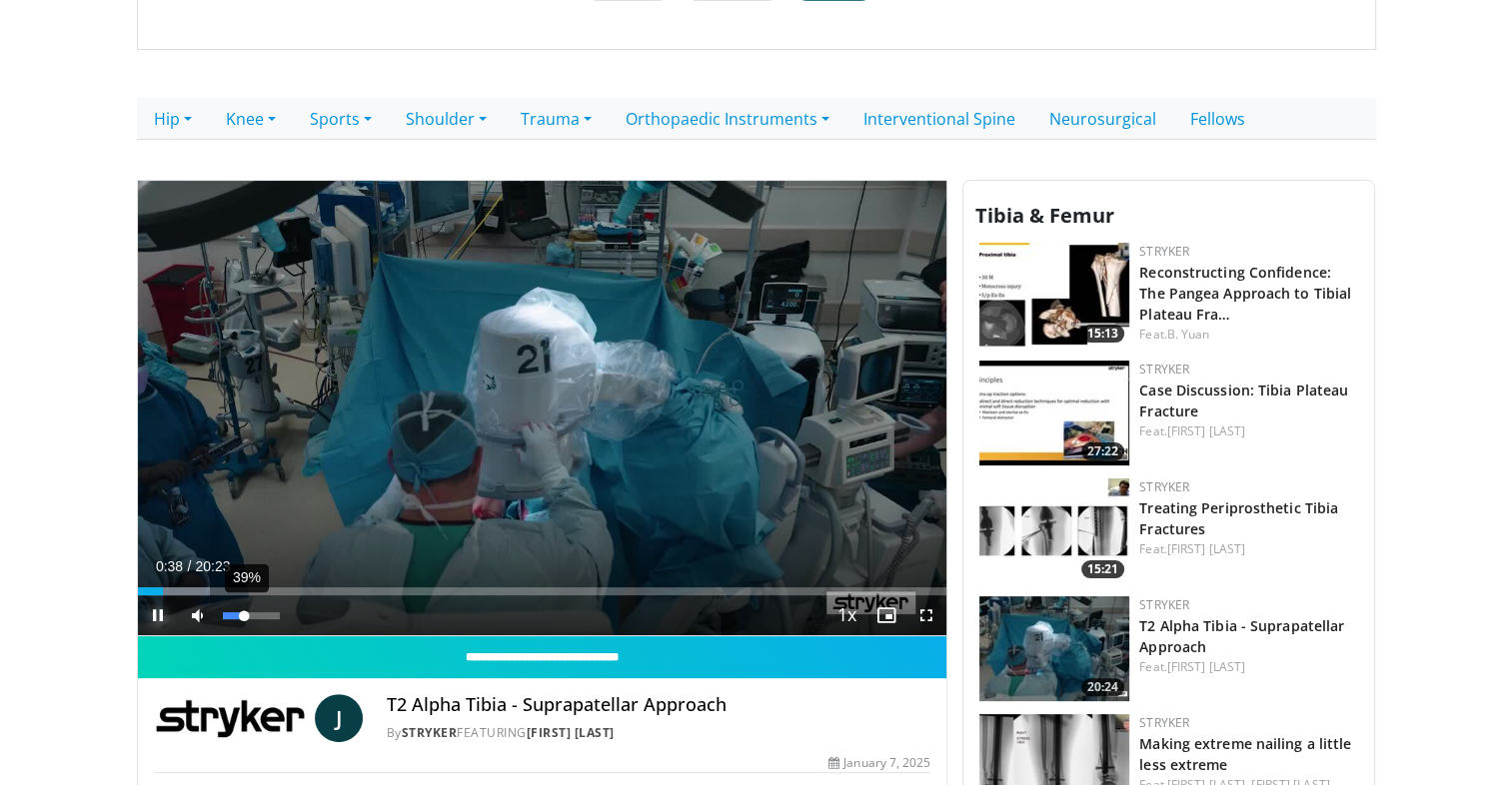click at bounding box center (234, 615) 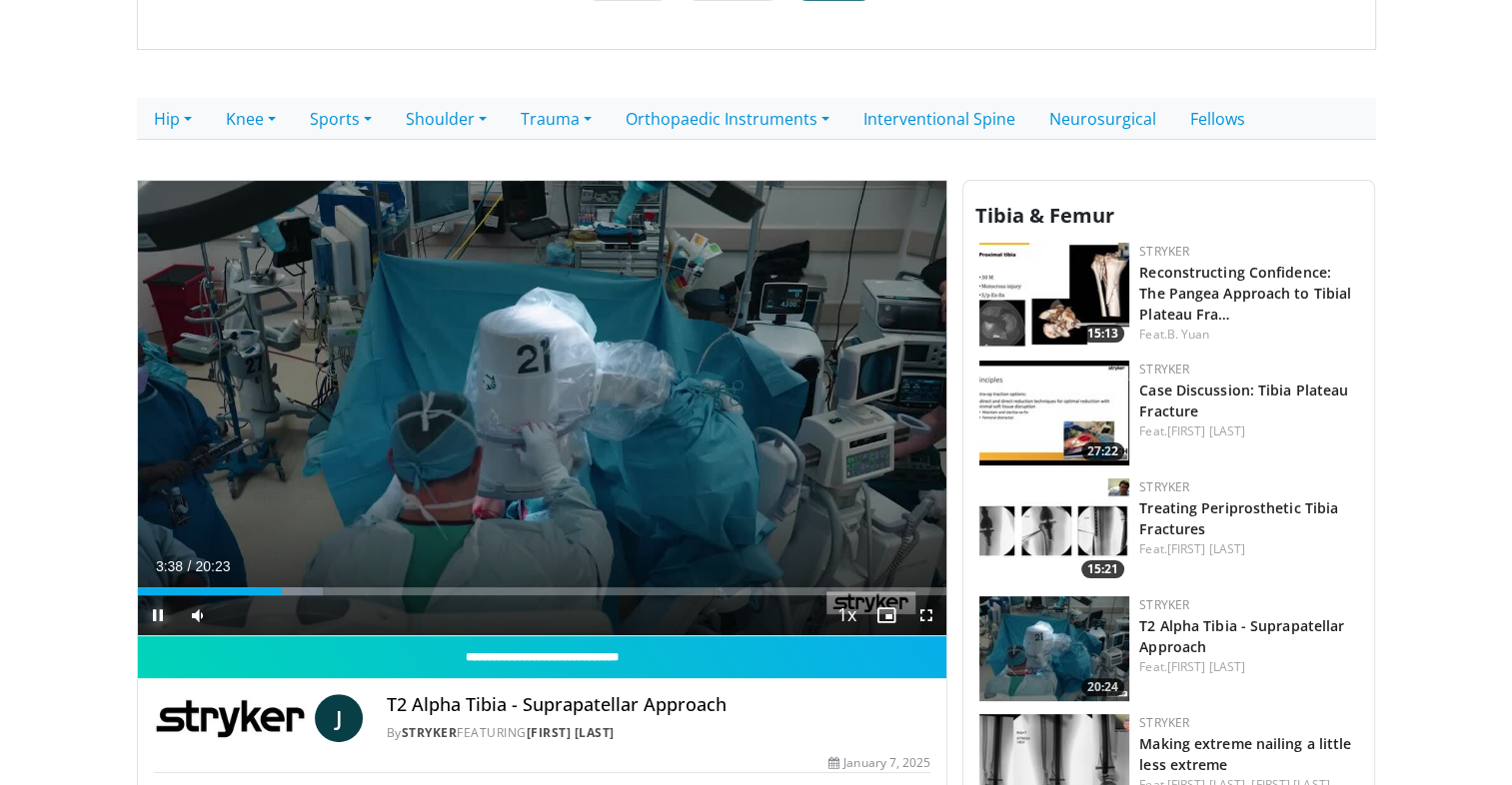 click at bounding box center [158, 615] 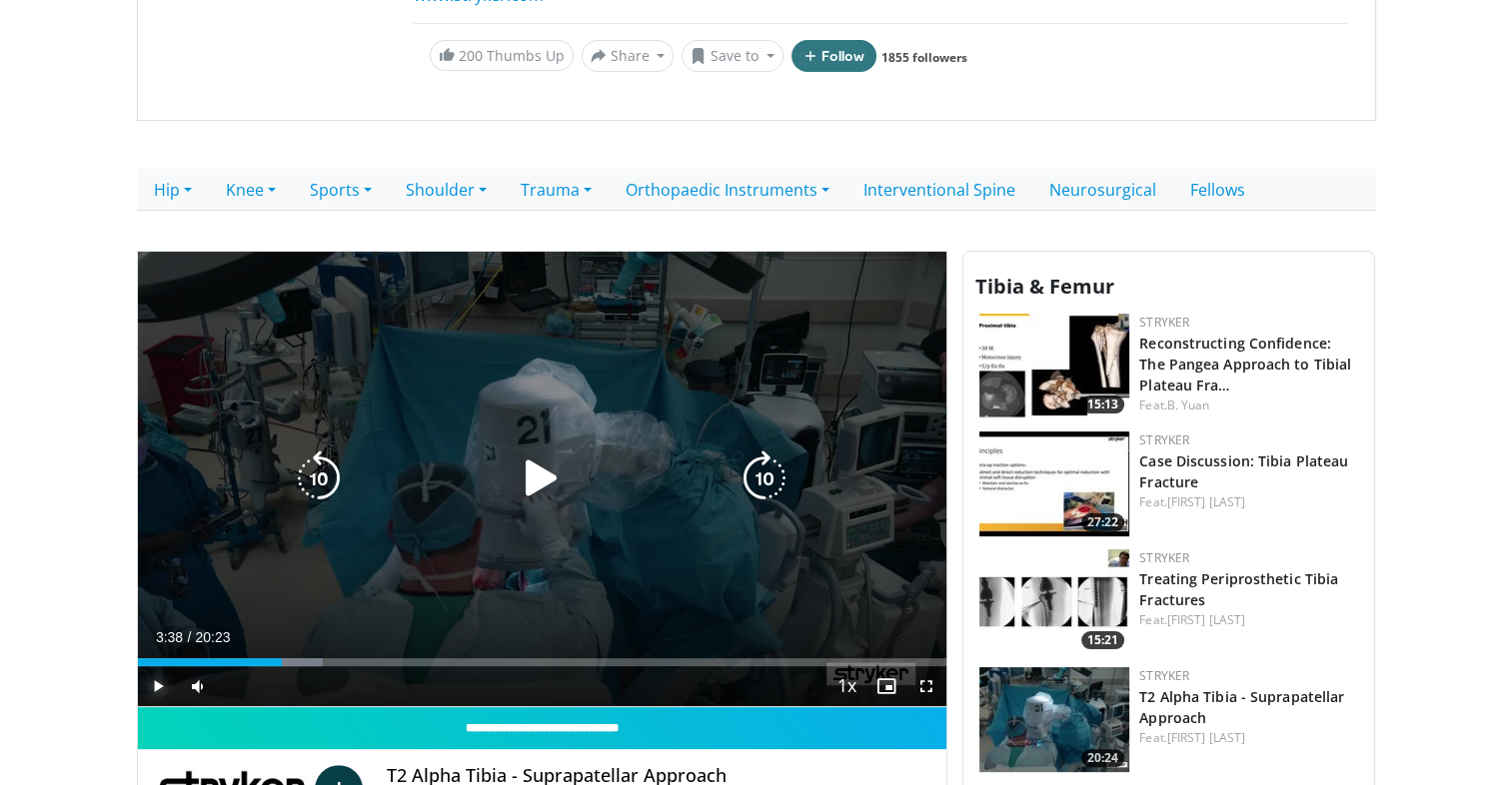 scroll, scrollTop: 357, scrollLeft: 0, axis: vertical 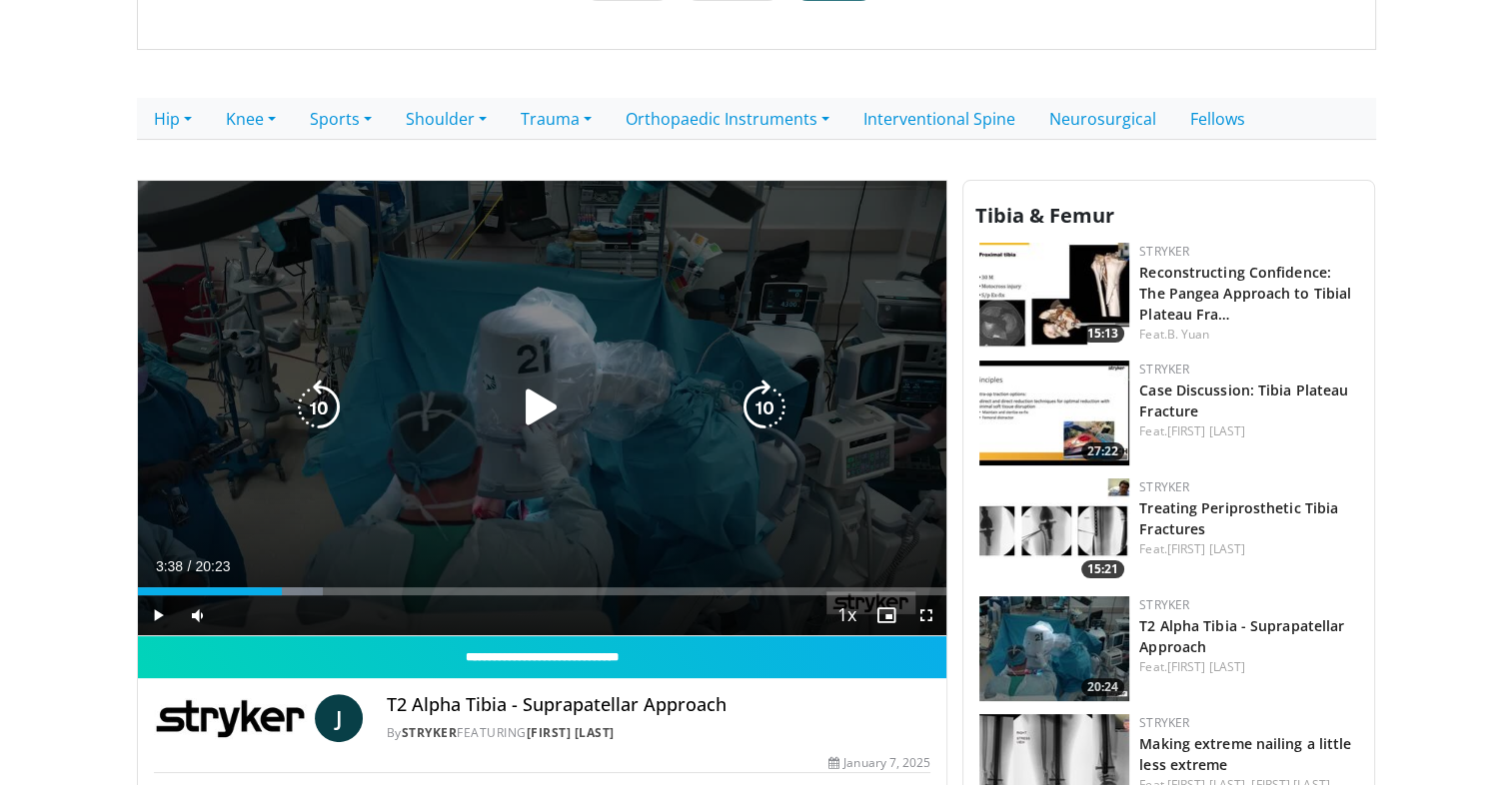 click at bounding box center [542, 407] 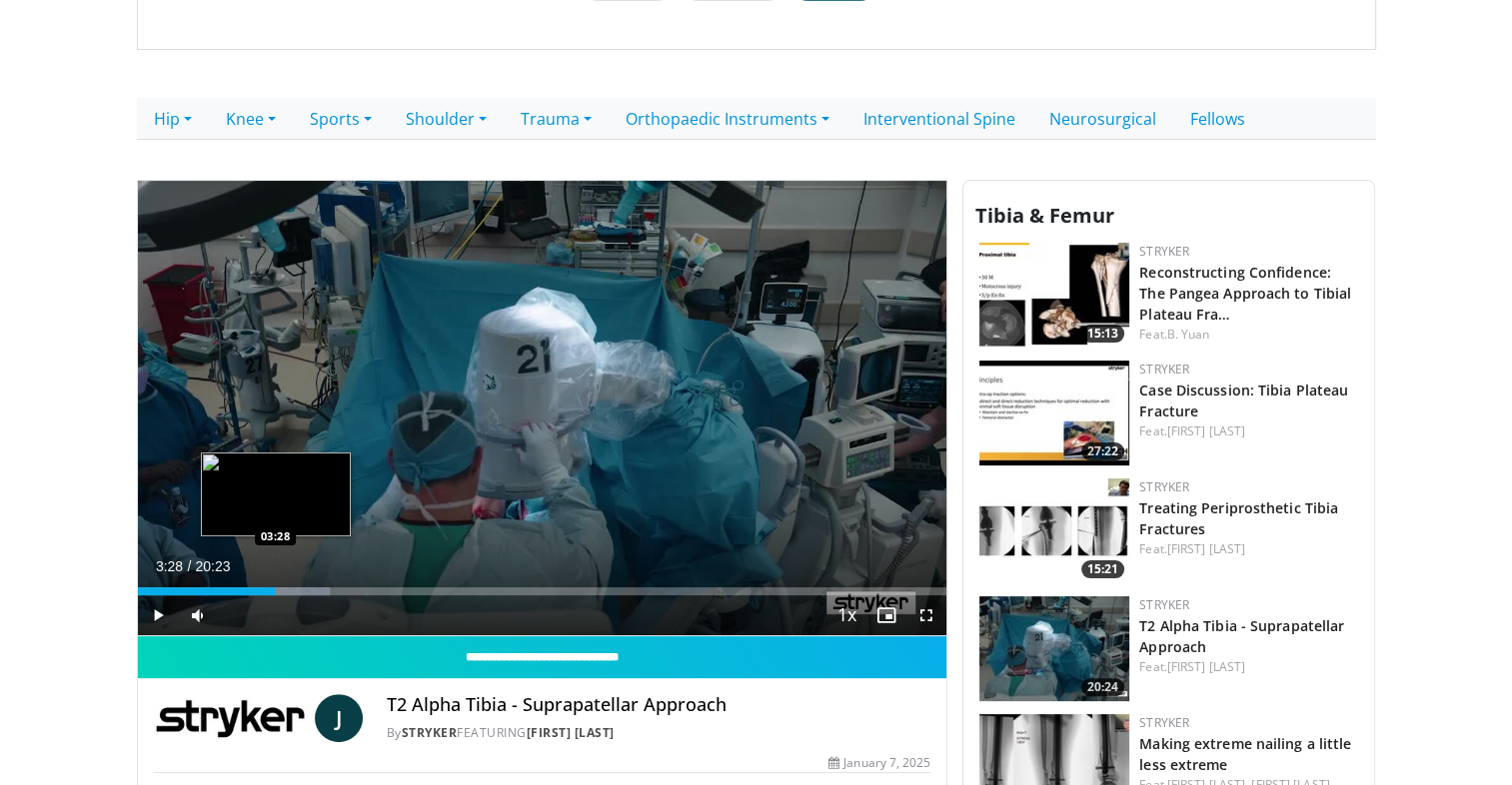 click on "03:48" at bounding box center (207, 591) 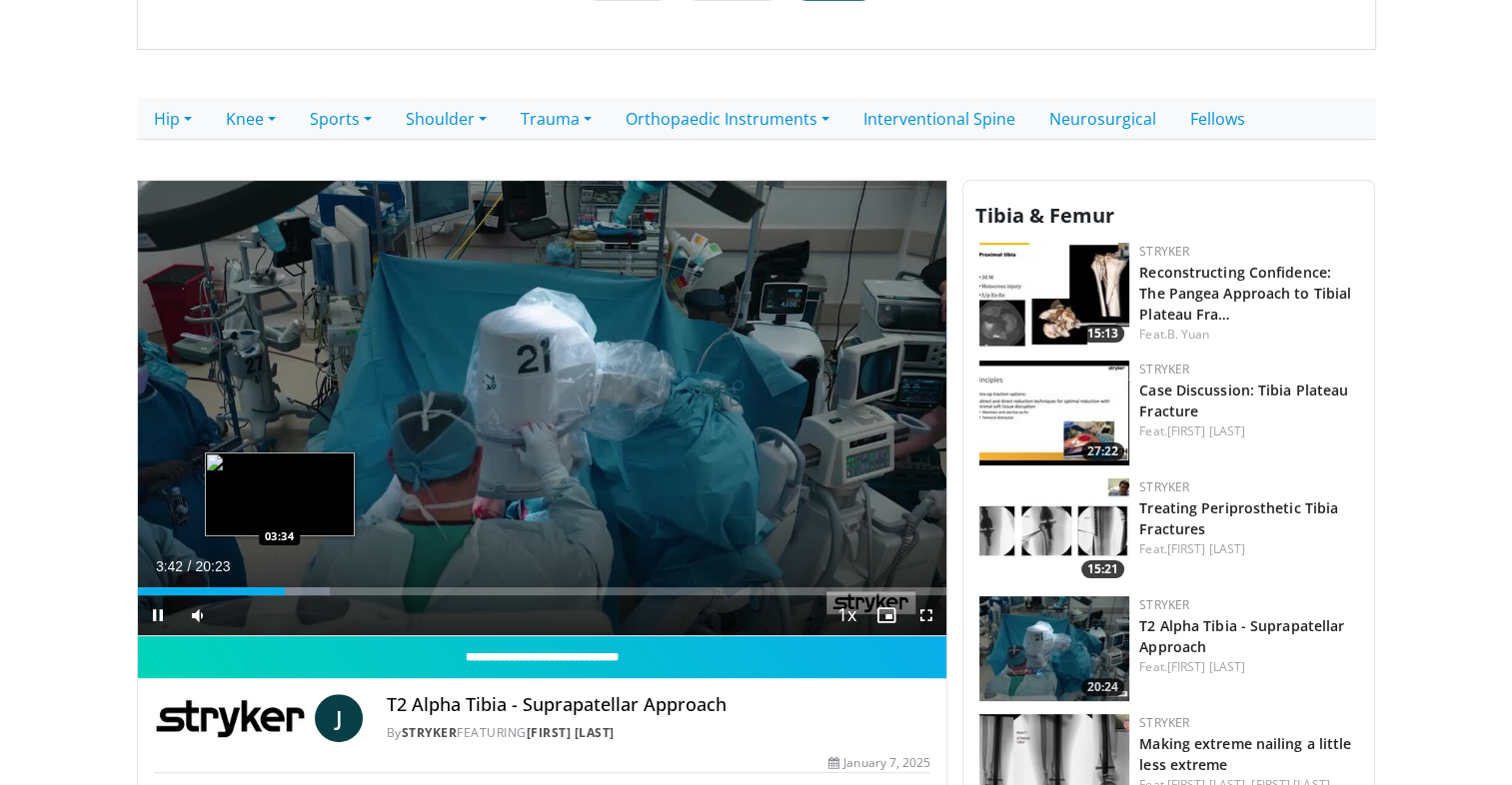 click on "Loaded :  23.72% 03:42 03:34" at bounding box center (543, 591) 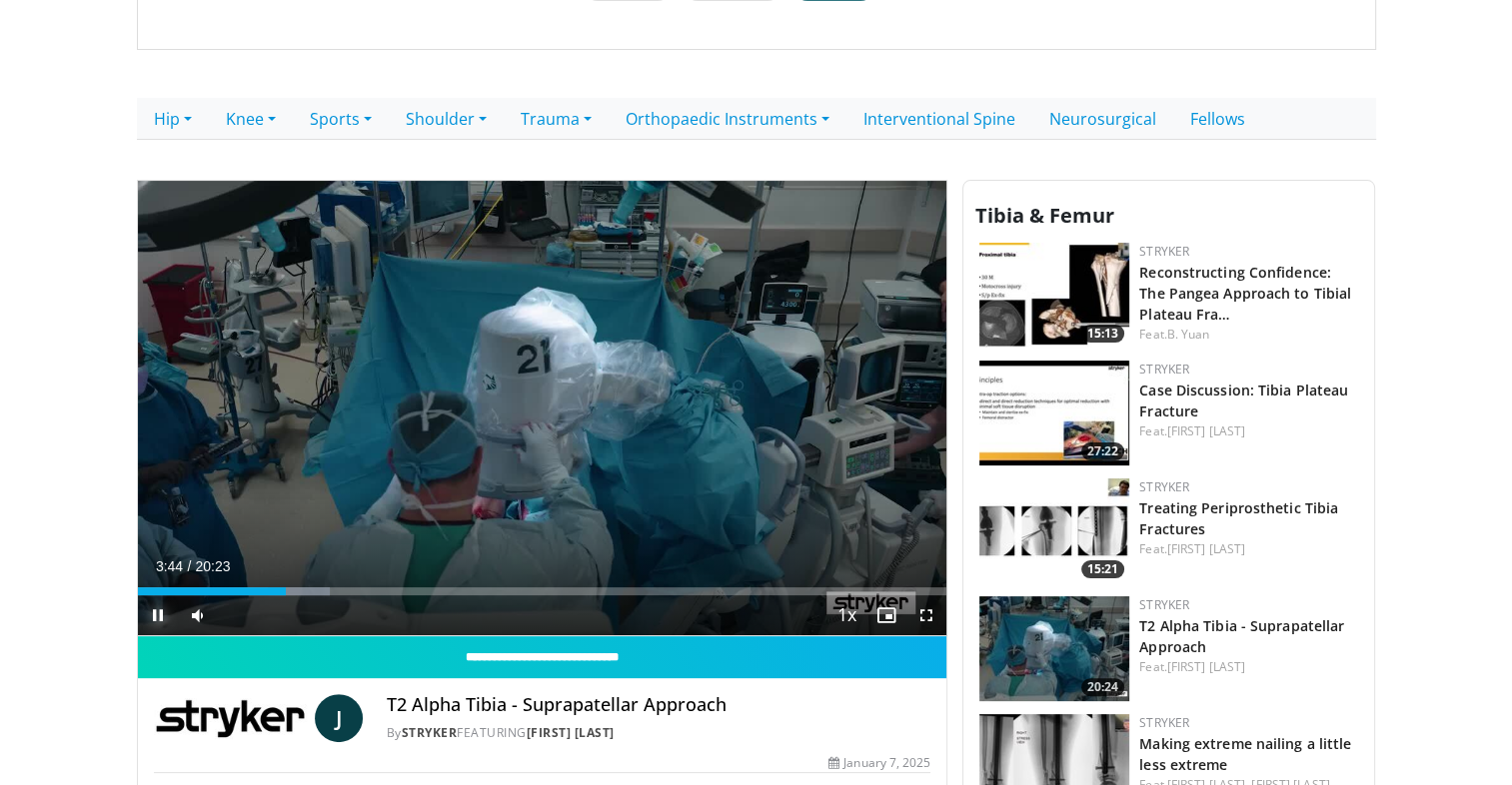 click at bounding box center [158, 615] 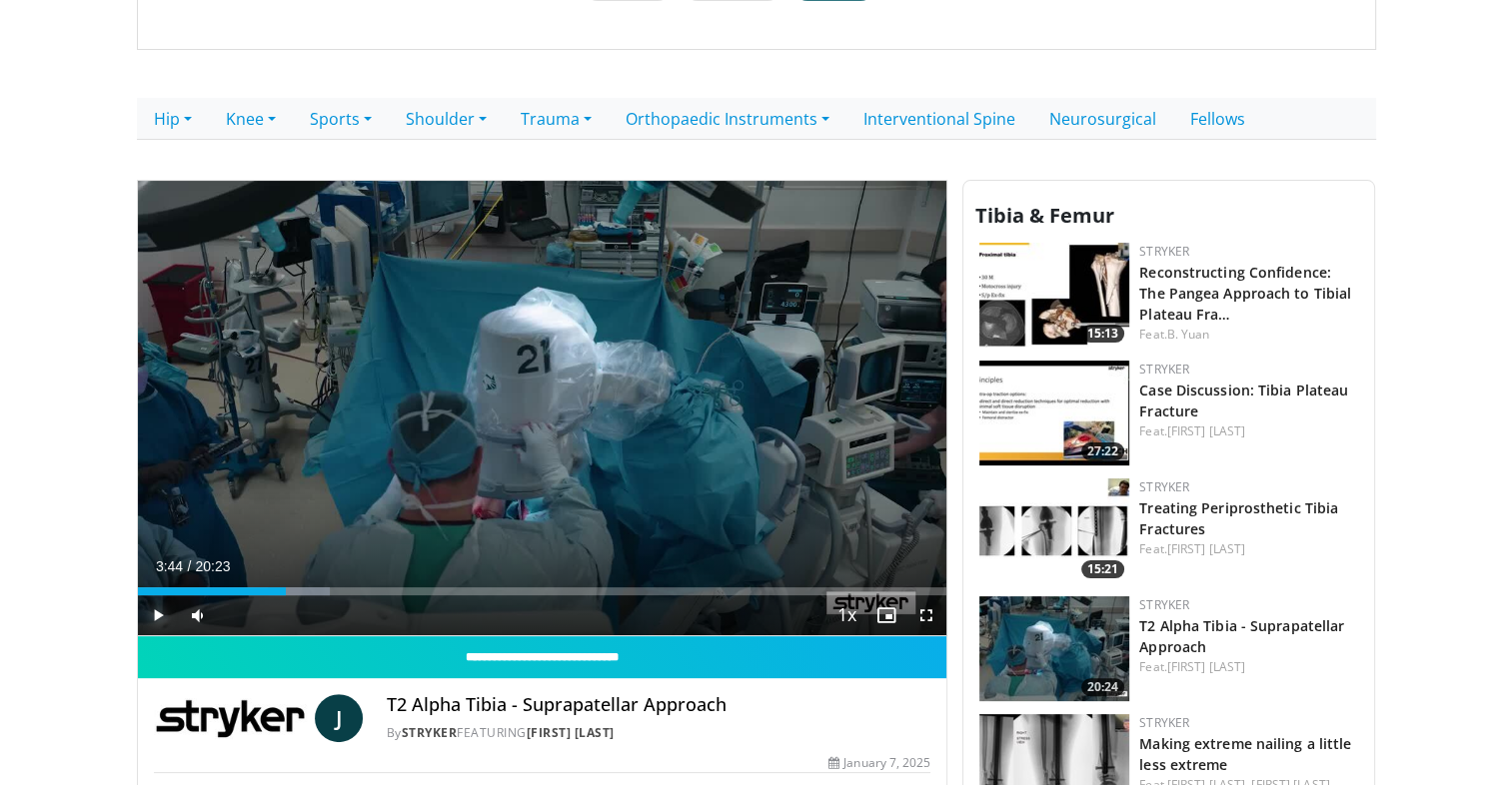 click at bounding box center (158, 615) 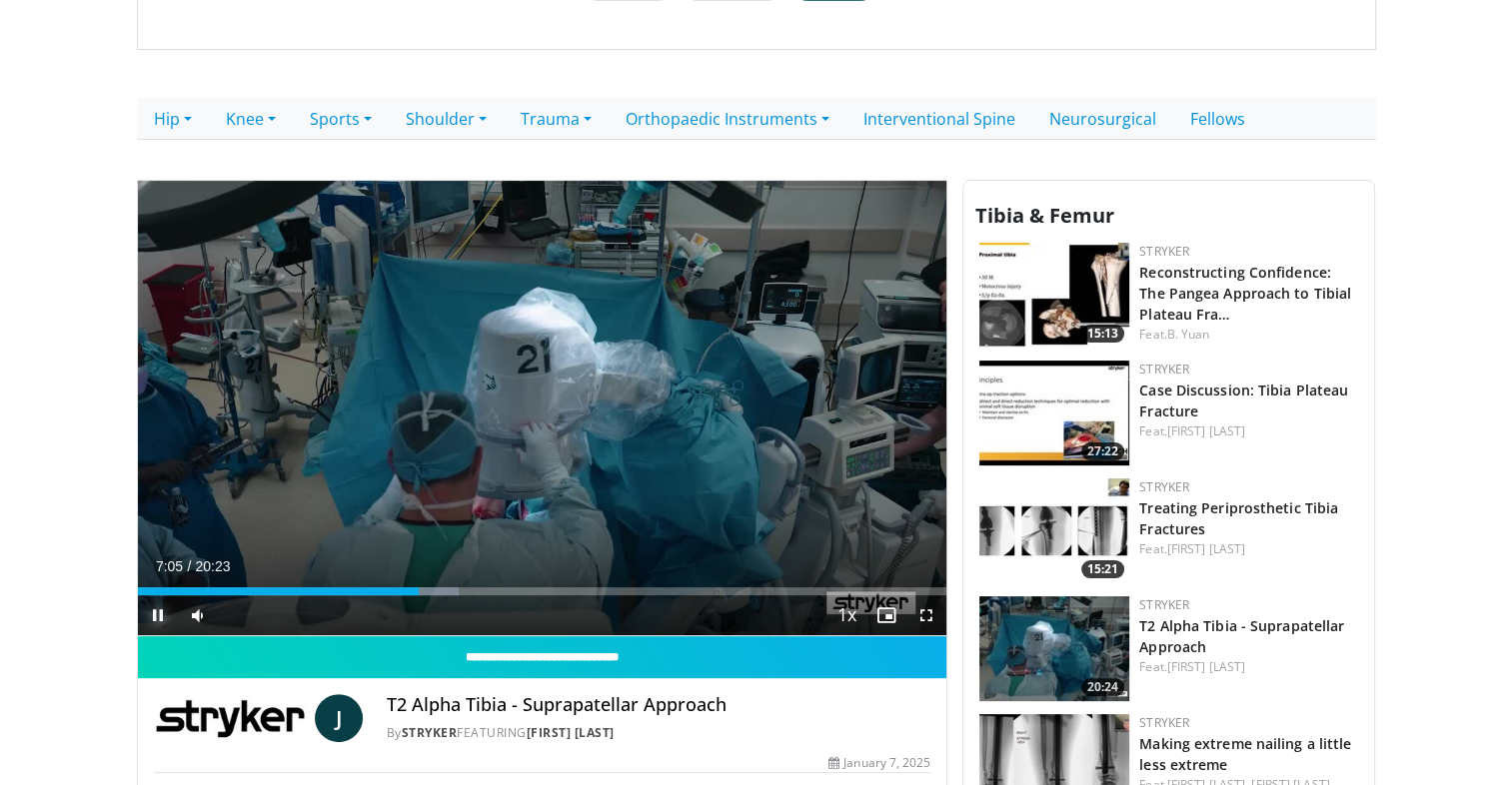 click at bounding box center (158, 615) 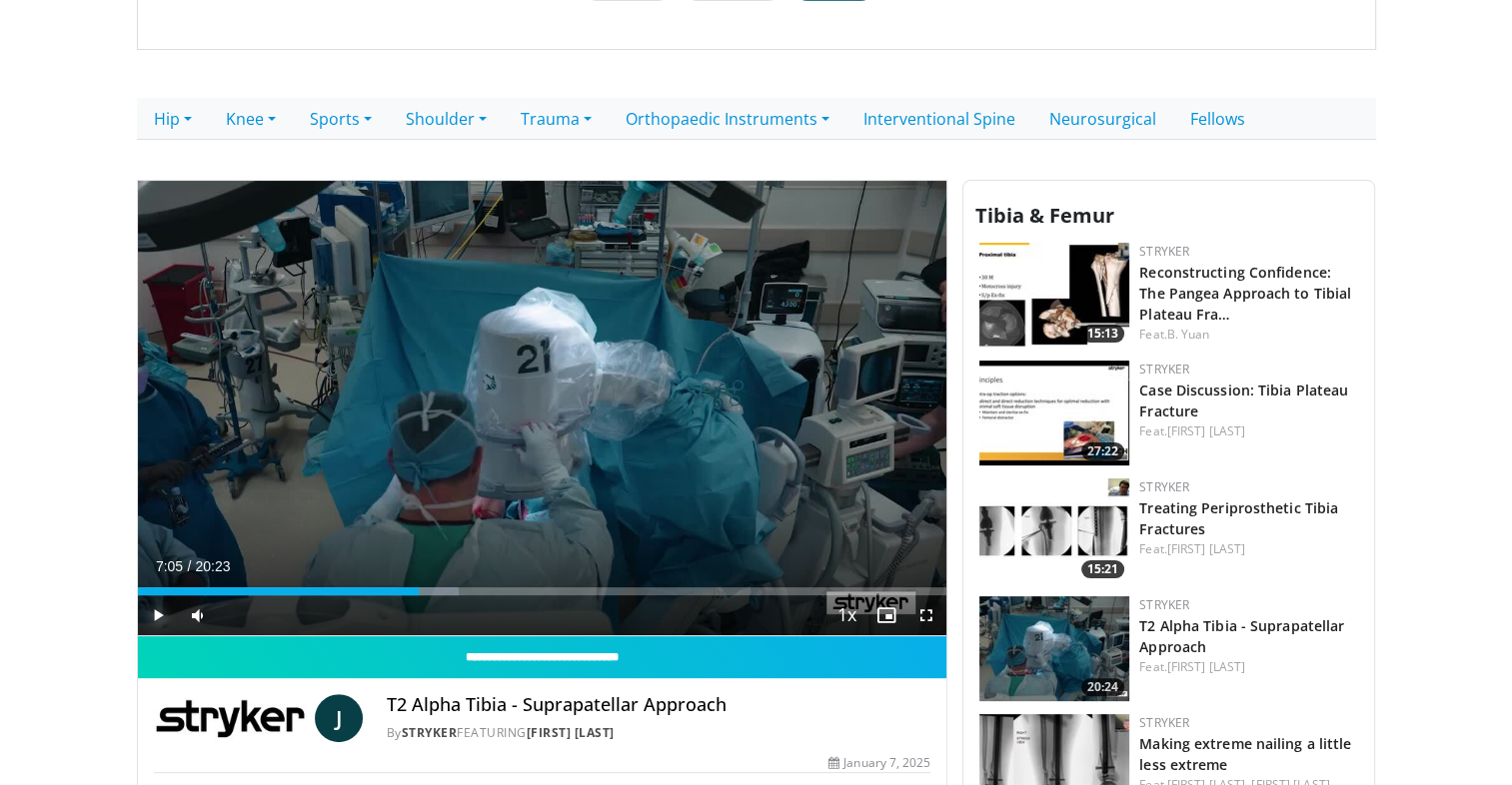 click at bounding box center (158, 615) 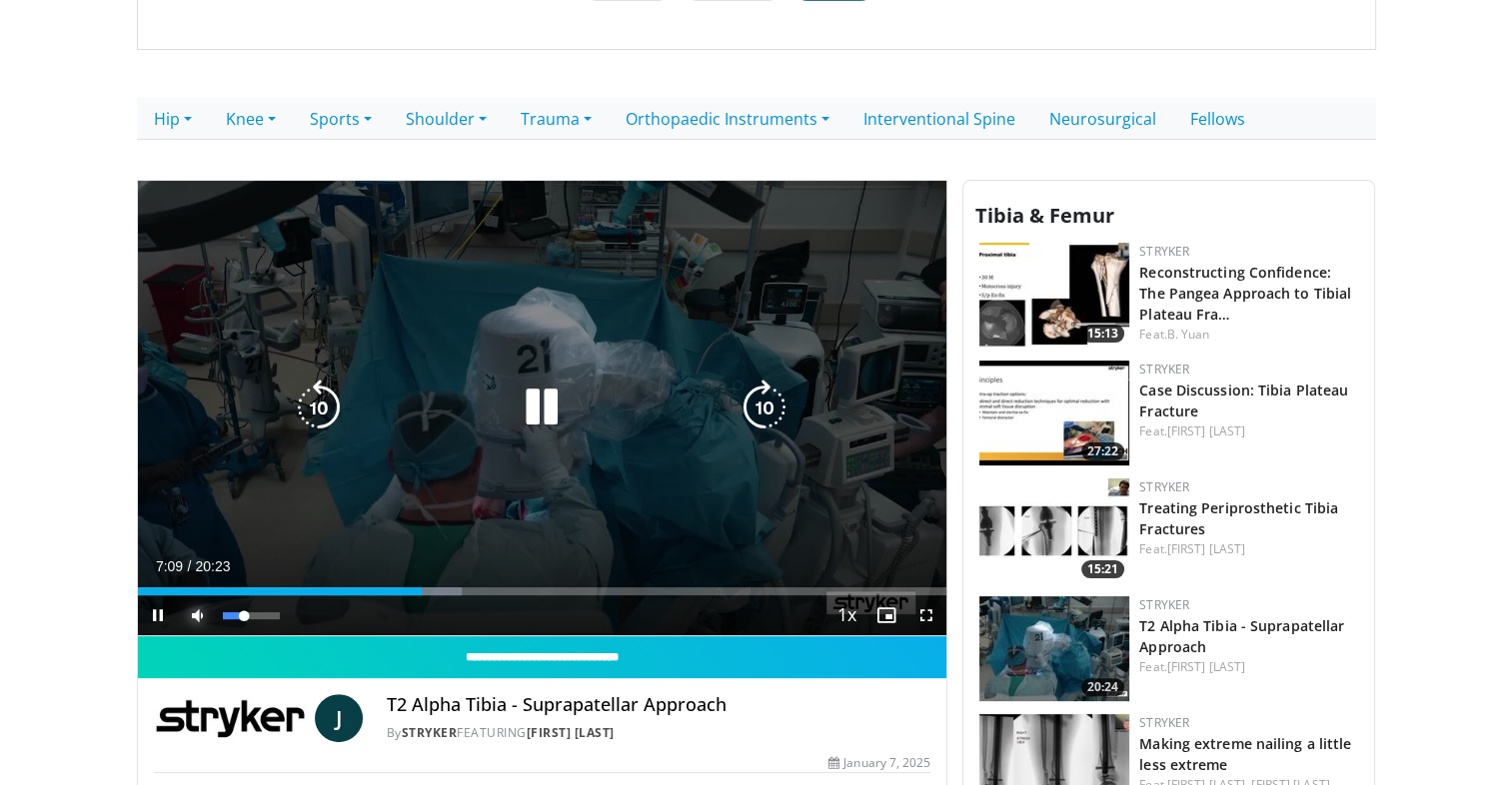 click at bounding box center [198, 615] 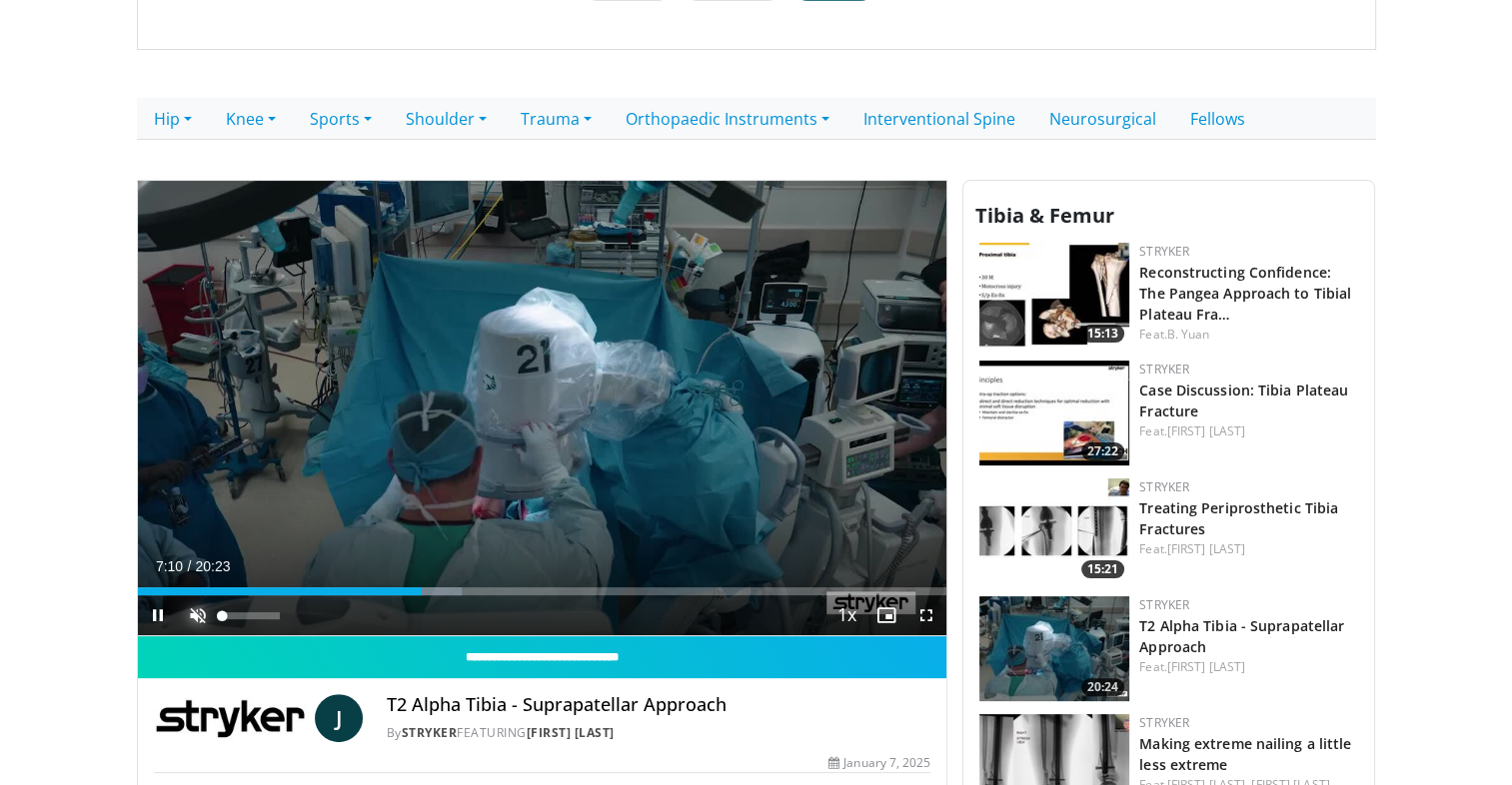 click at bounding box center (198, 615) 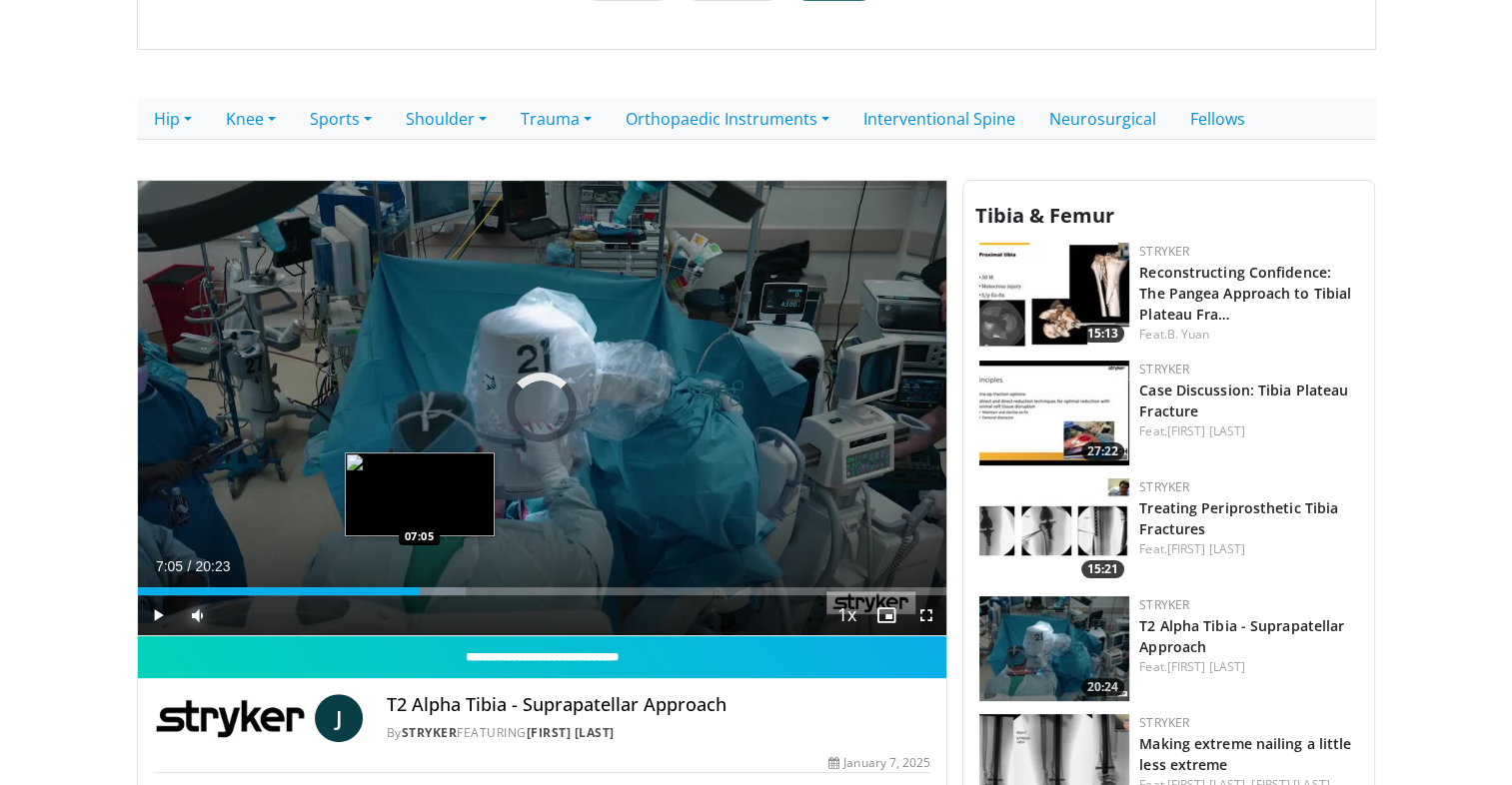 click on "Loaded :  40.53% 07:11 07:05" at bounding box center (543, 591) 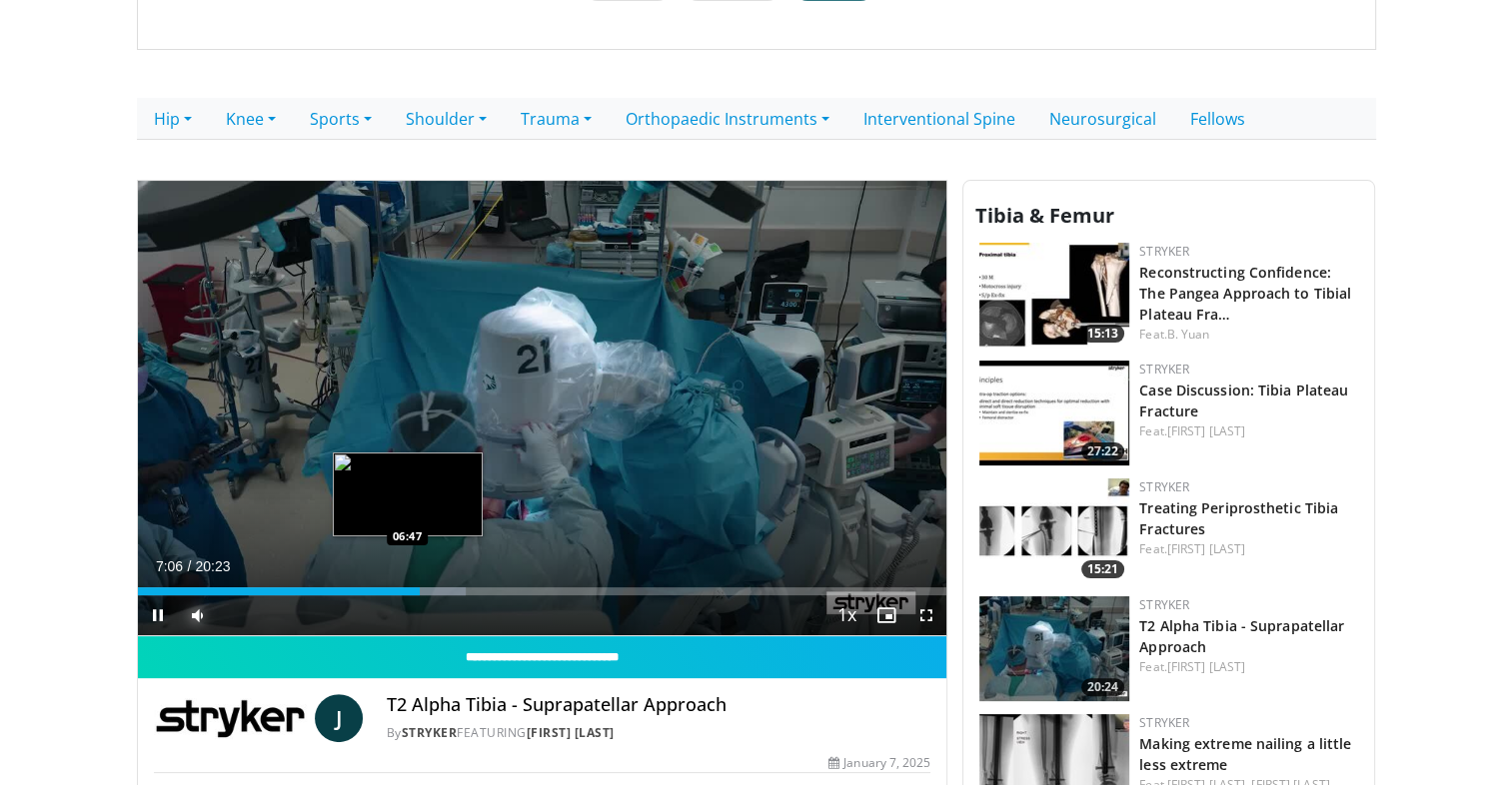 click on "Loaded :  40.53% 07:06 06:47" at bounding box center [543, 591] 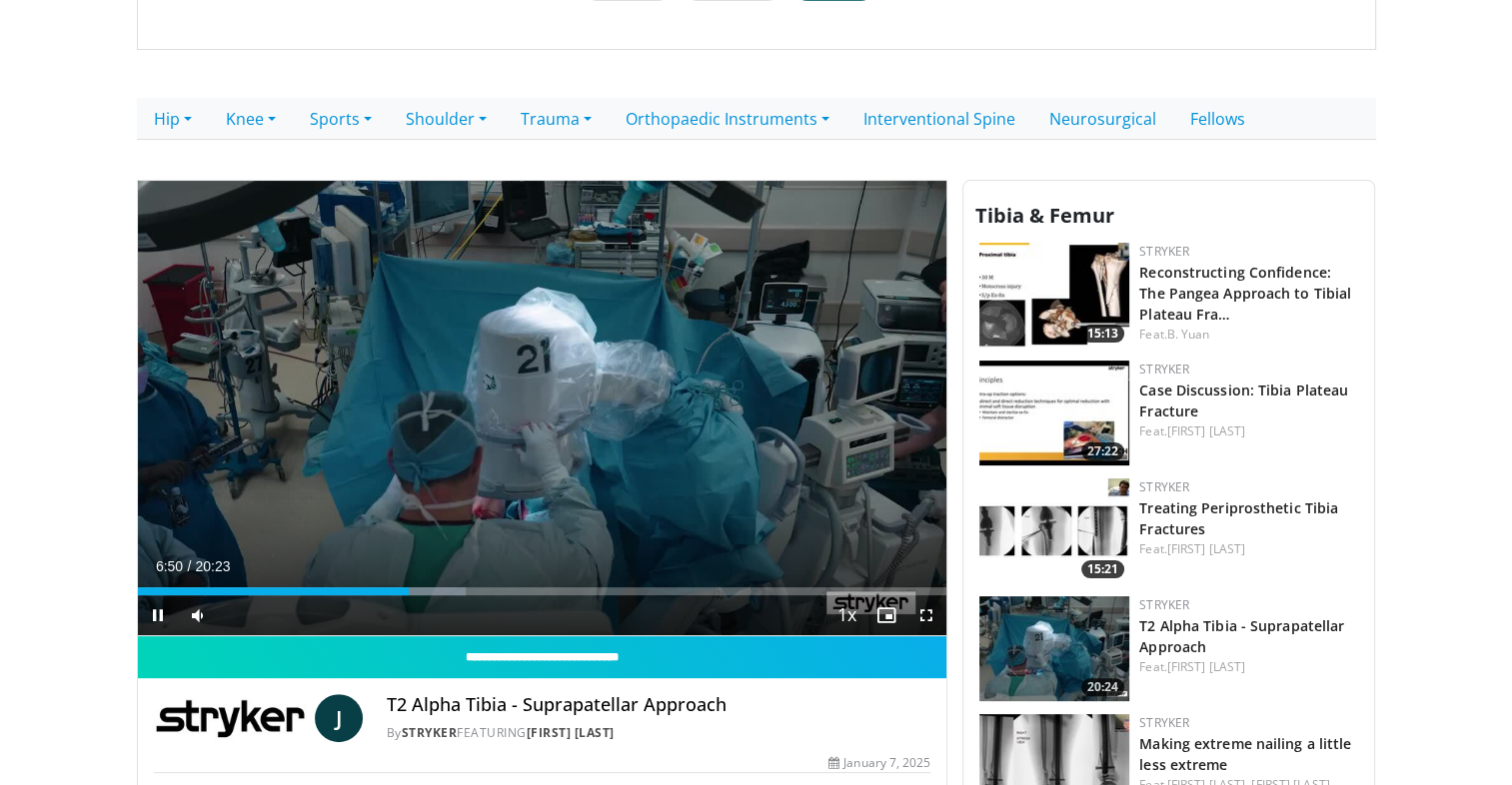 click on "**********" at bounding box center (543, 408) 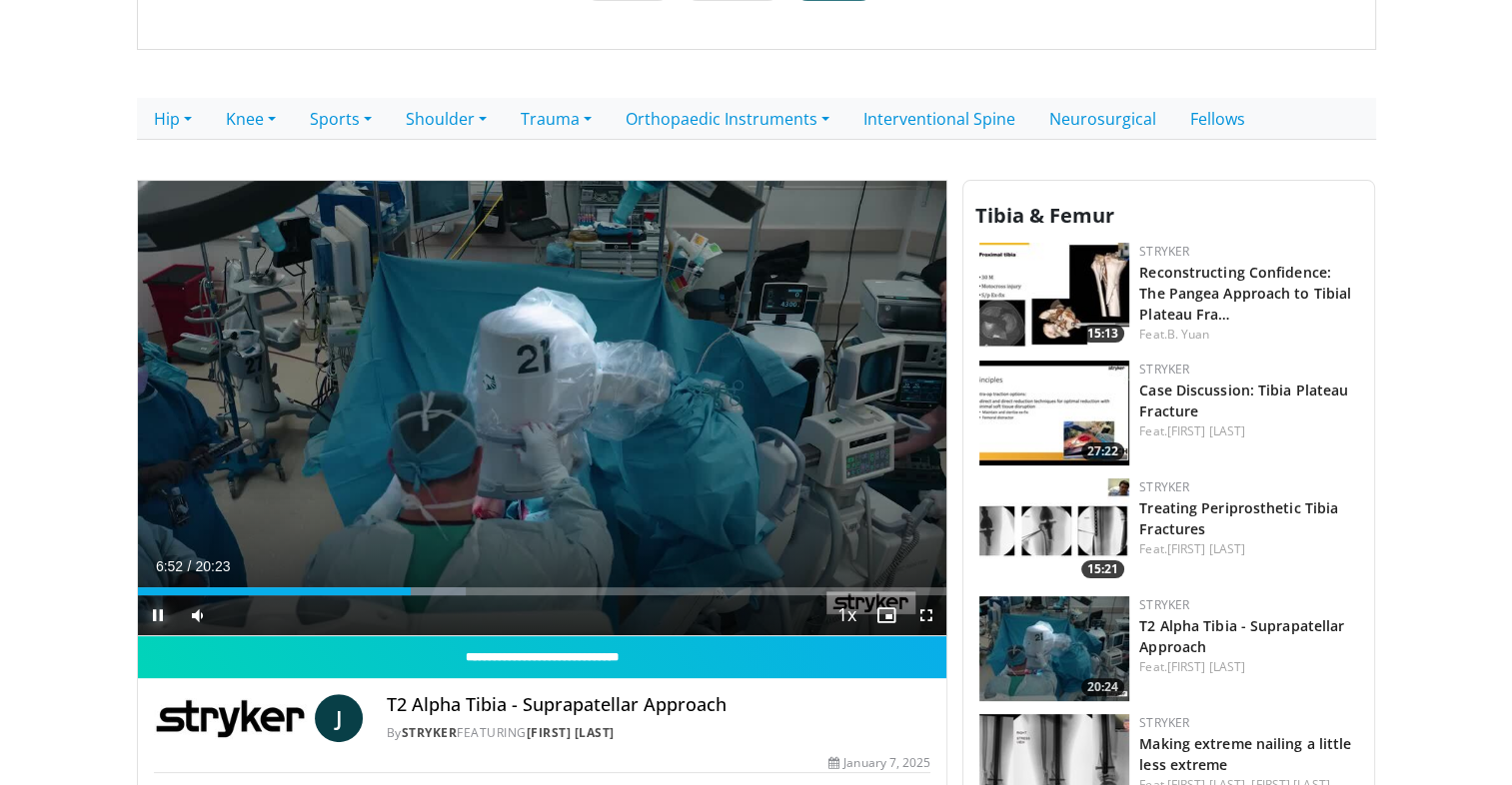 click at bounding box center (158, 615) 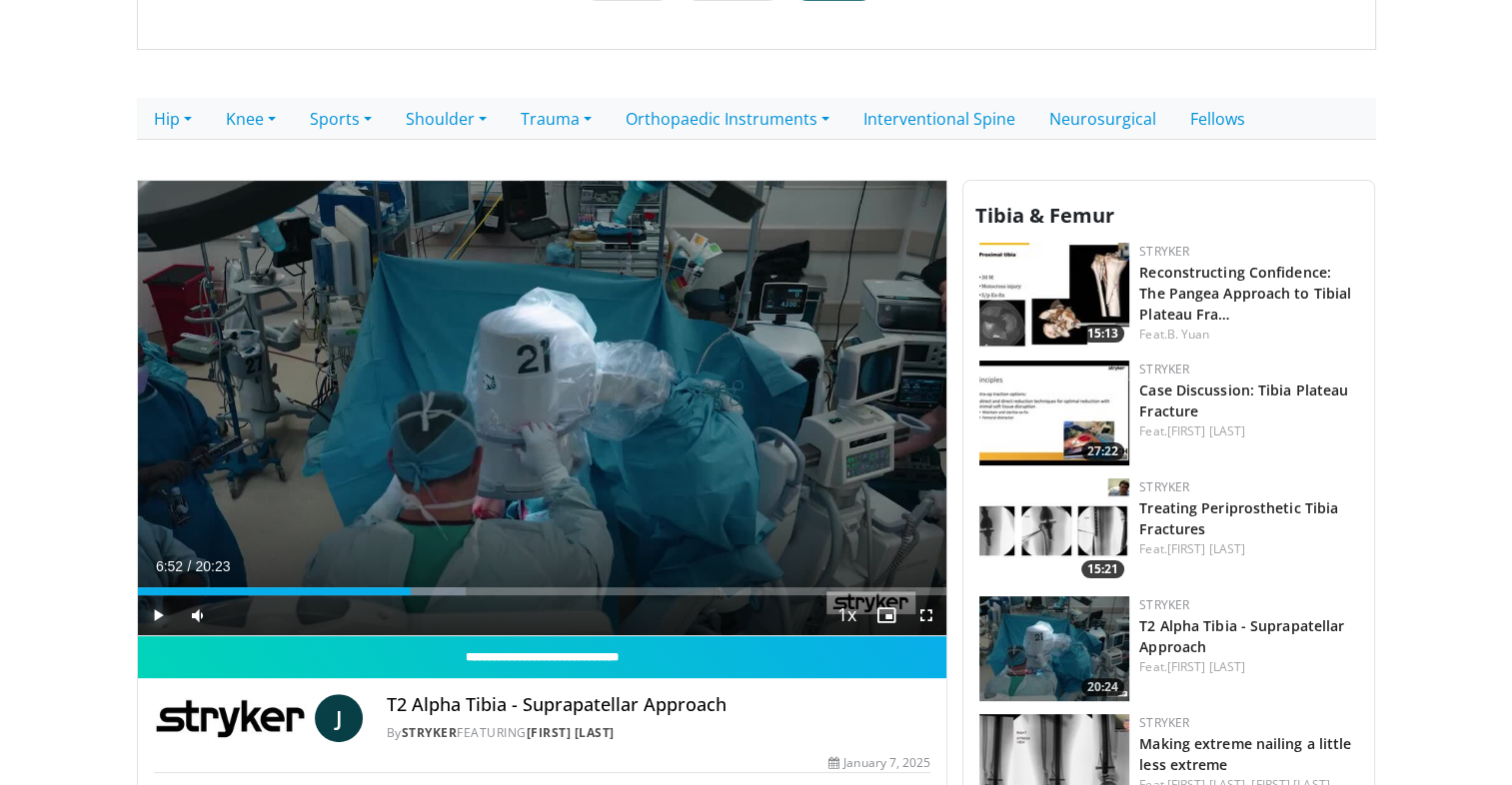click at bounding box center [158, 615] 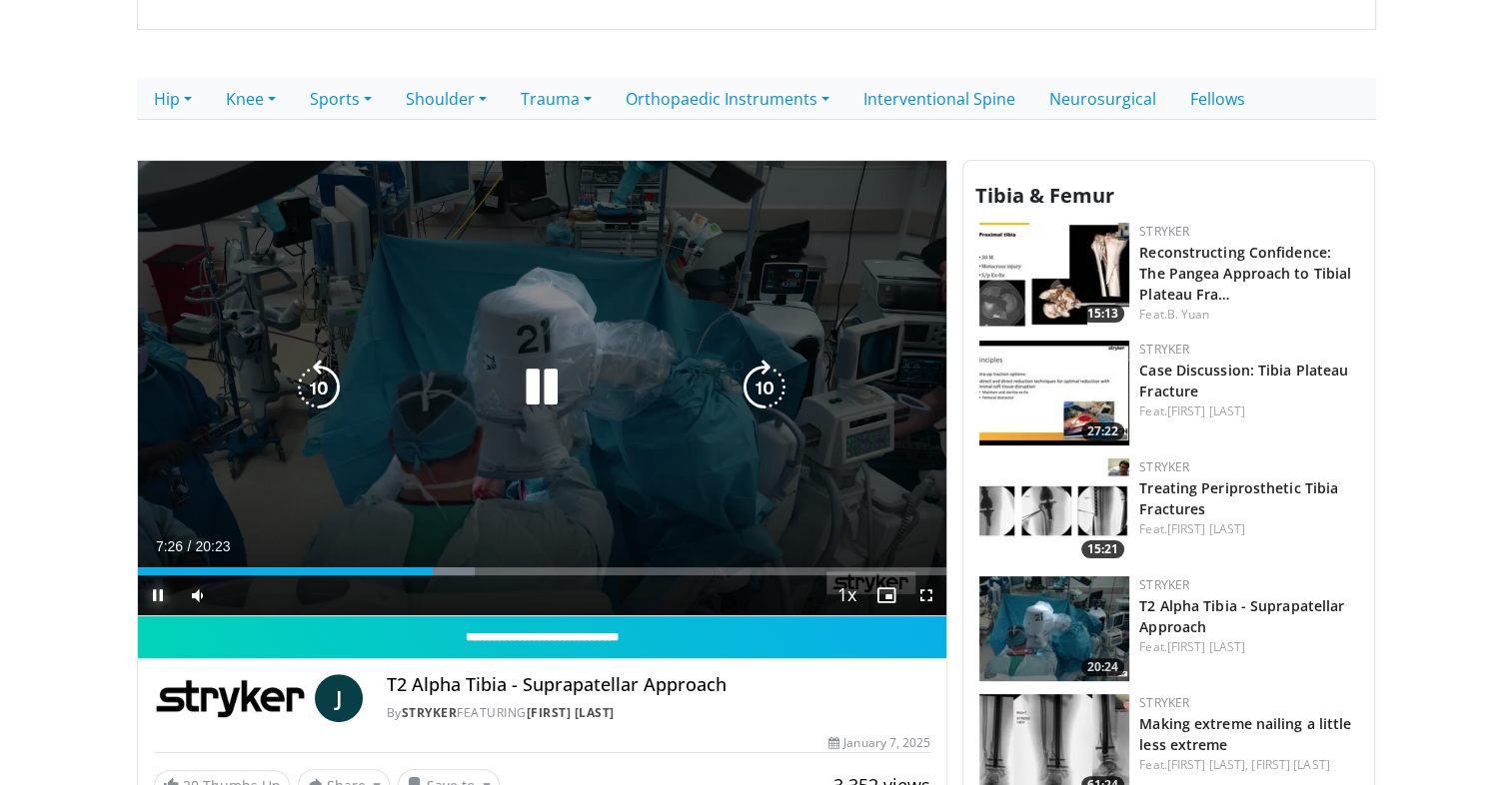 scroll, scrollTop: 357, scrollLeft: 0, axis: vertical 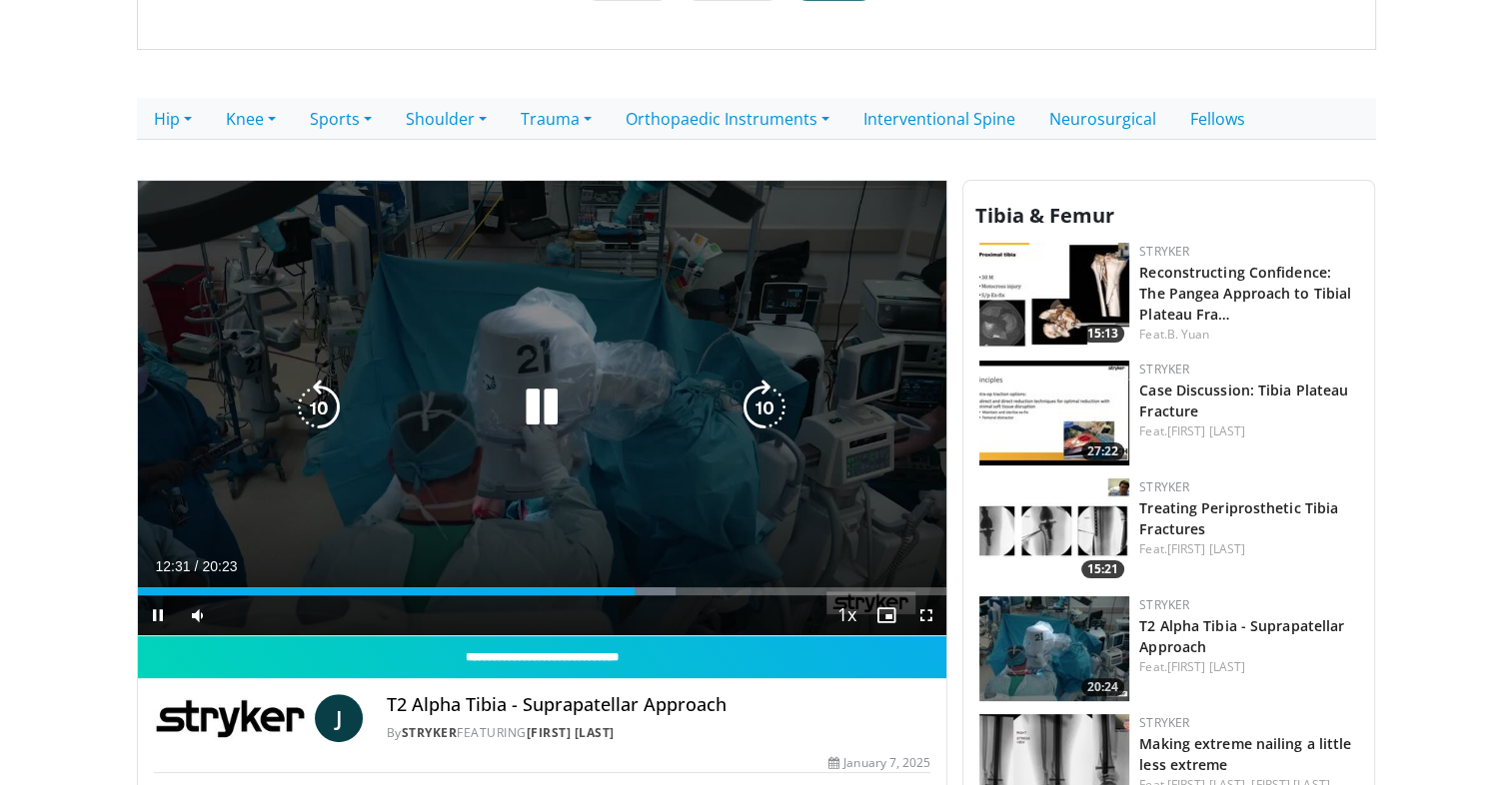 click at bounding box center [542, 407] 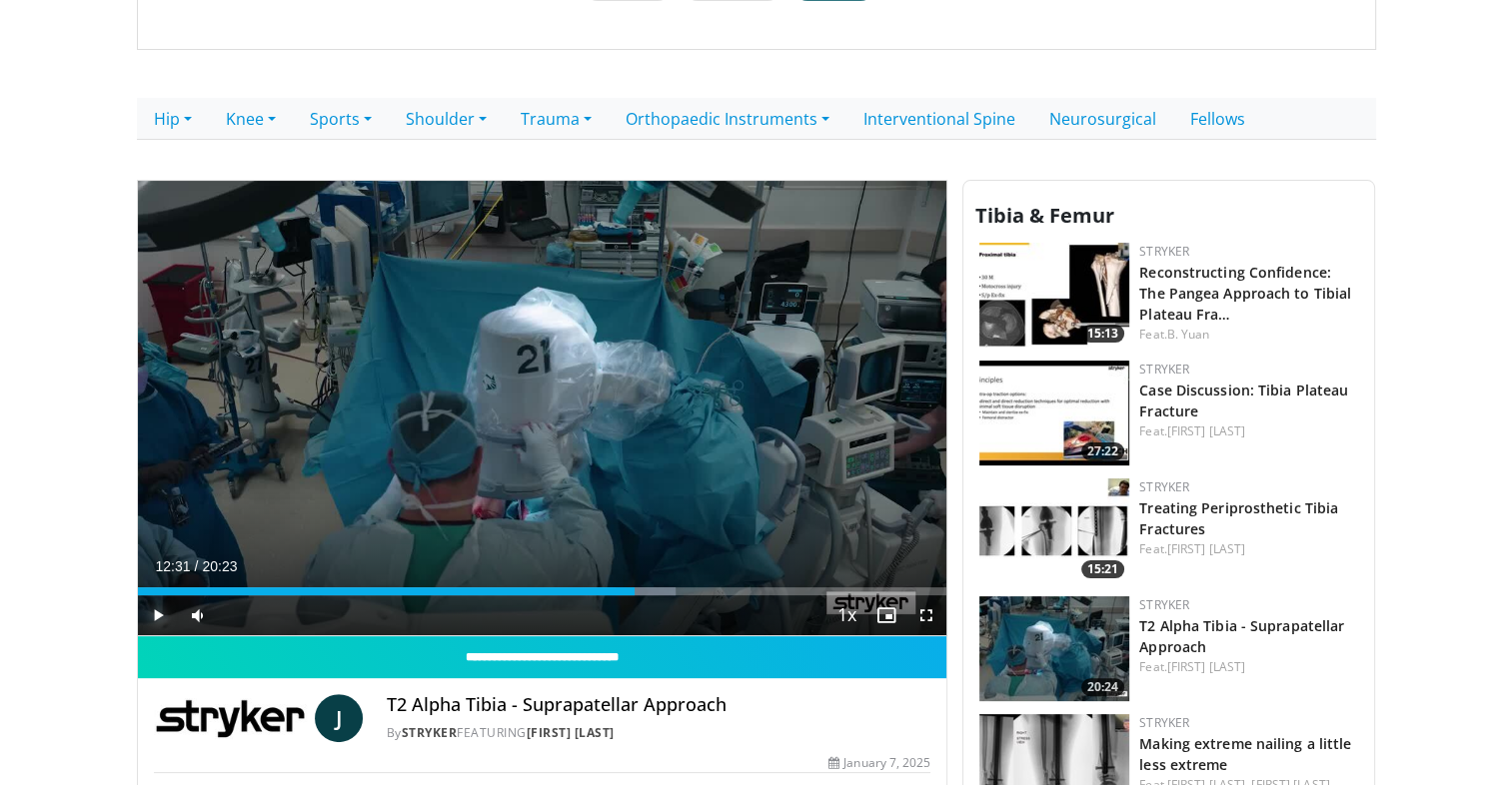 click at bounding box center [158, 615] 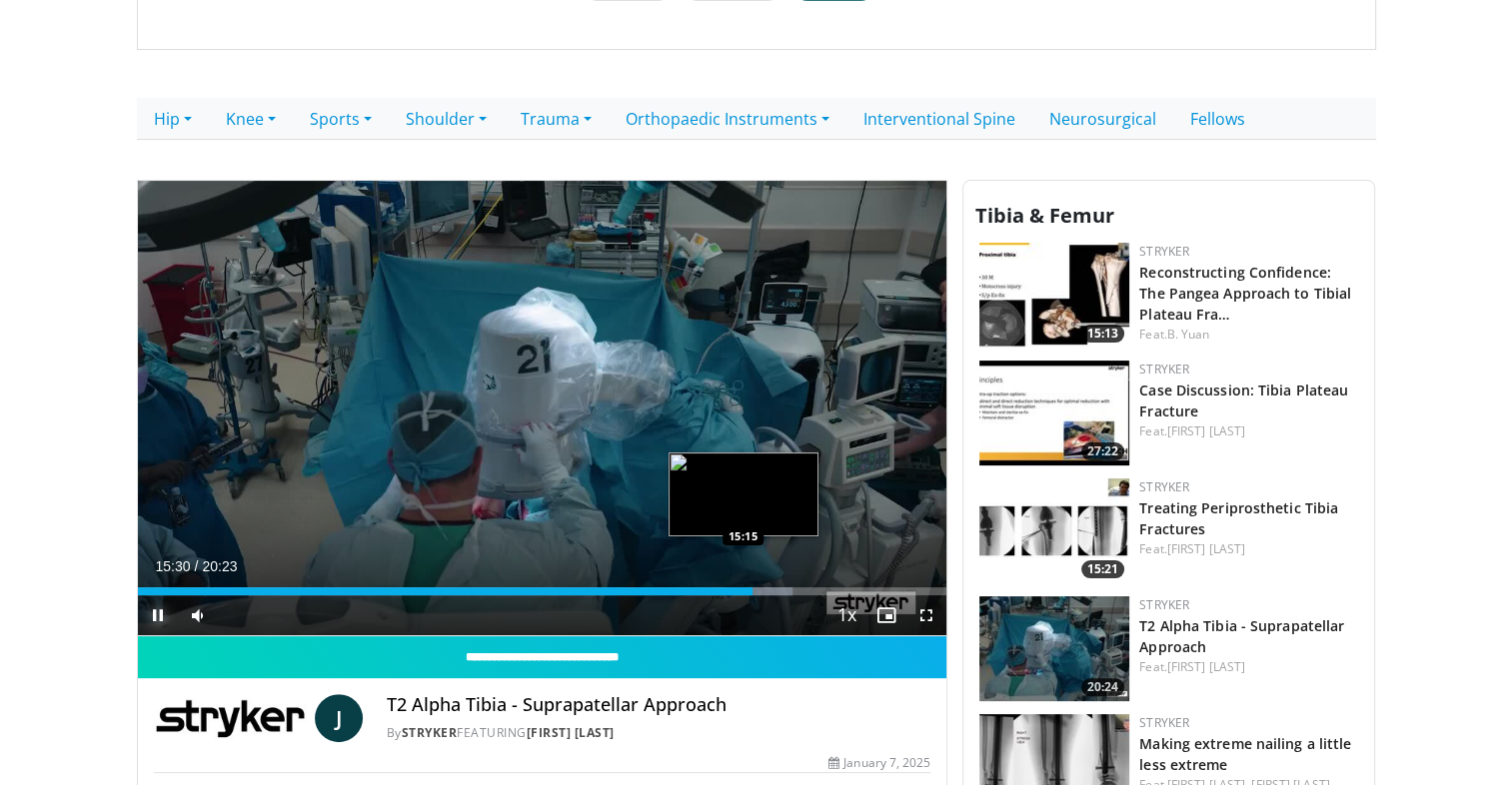 click on "Loaded :  80.99% 15:30 15:15" at bounding box center (543, 591) 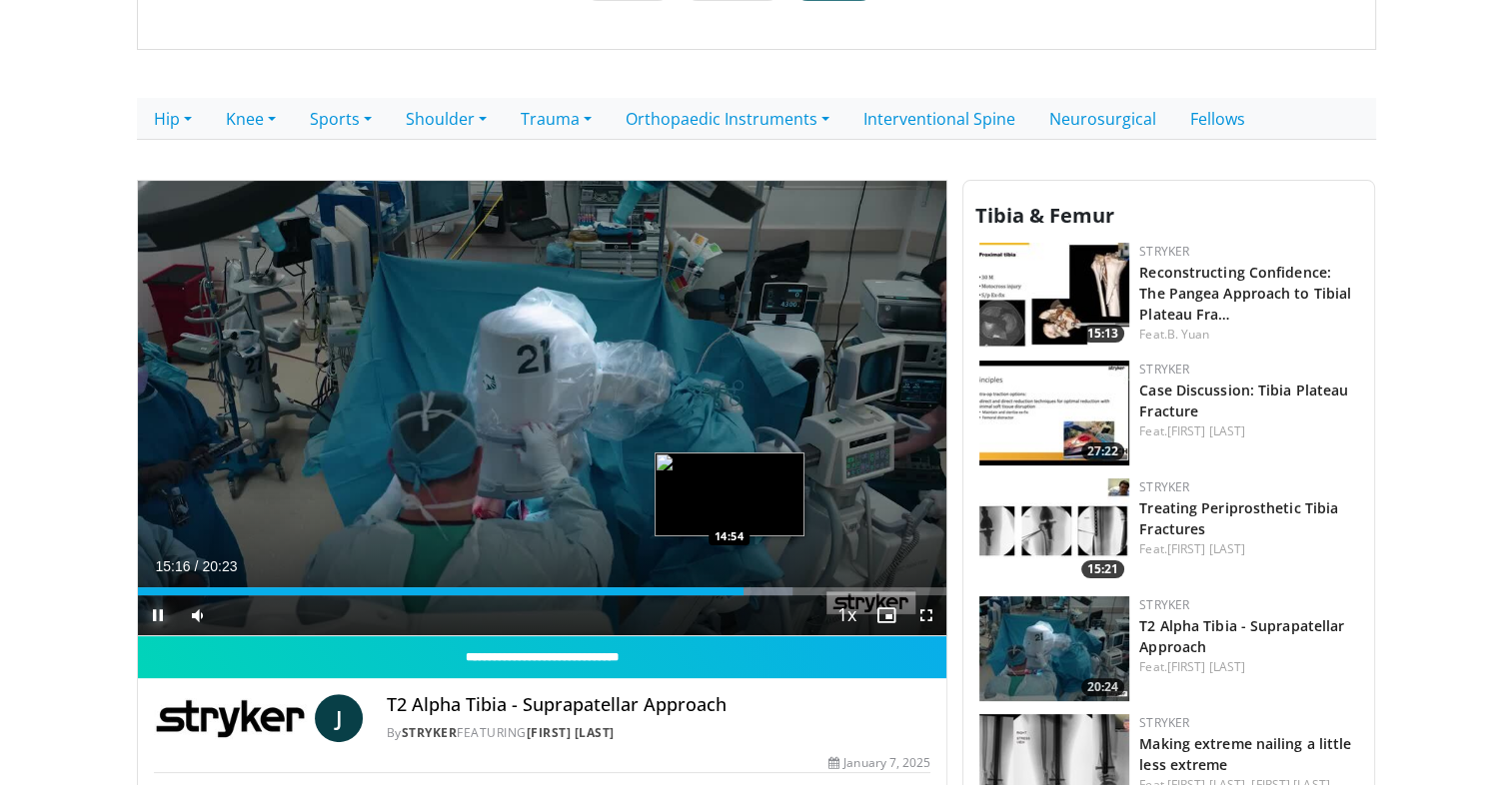 click on "15:16" at bounding box center [441, 591] 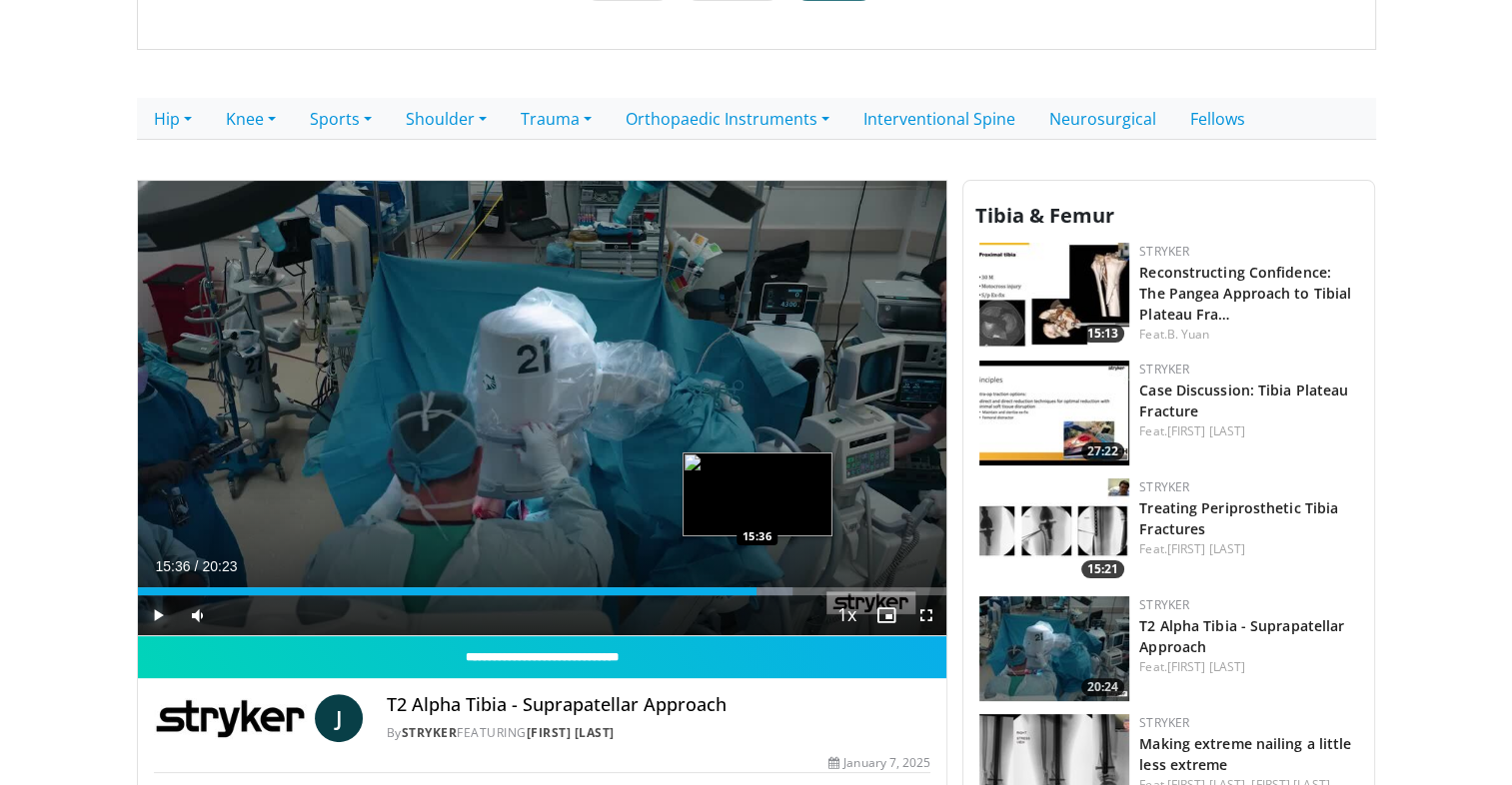 click at bounding box center [759, 591] 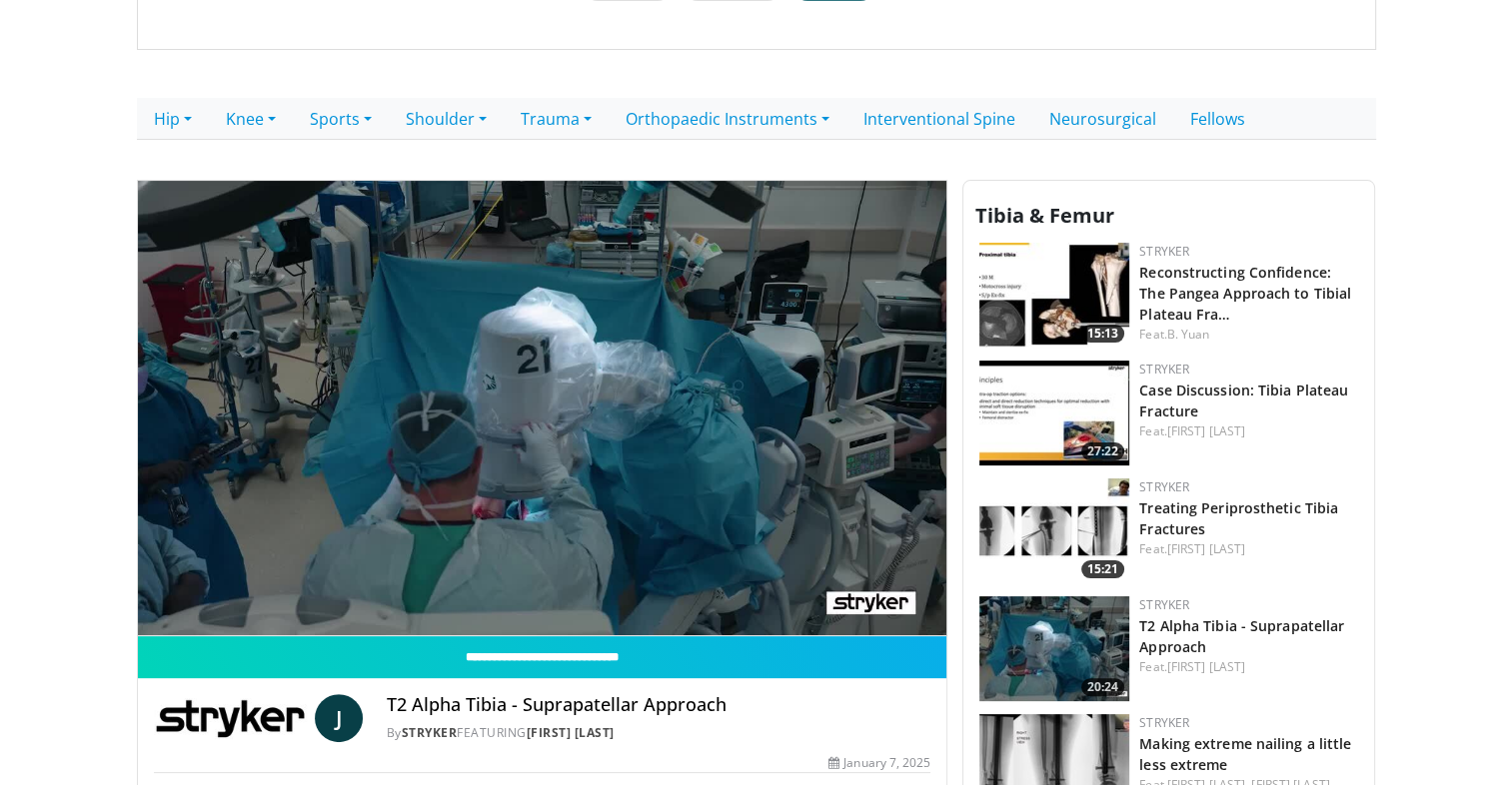 type 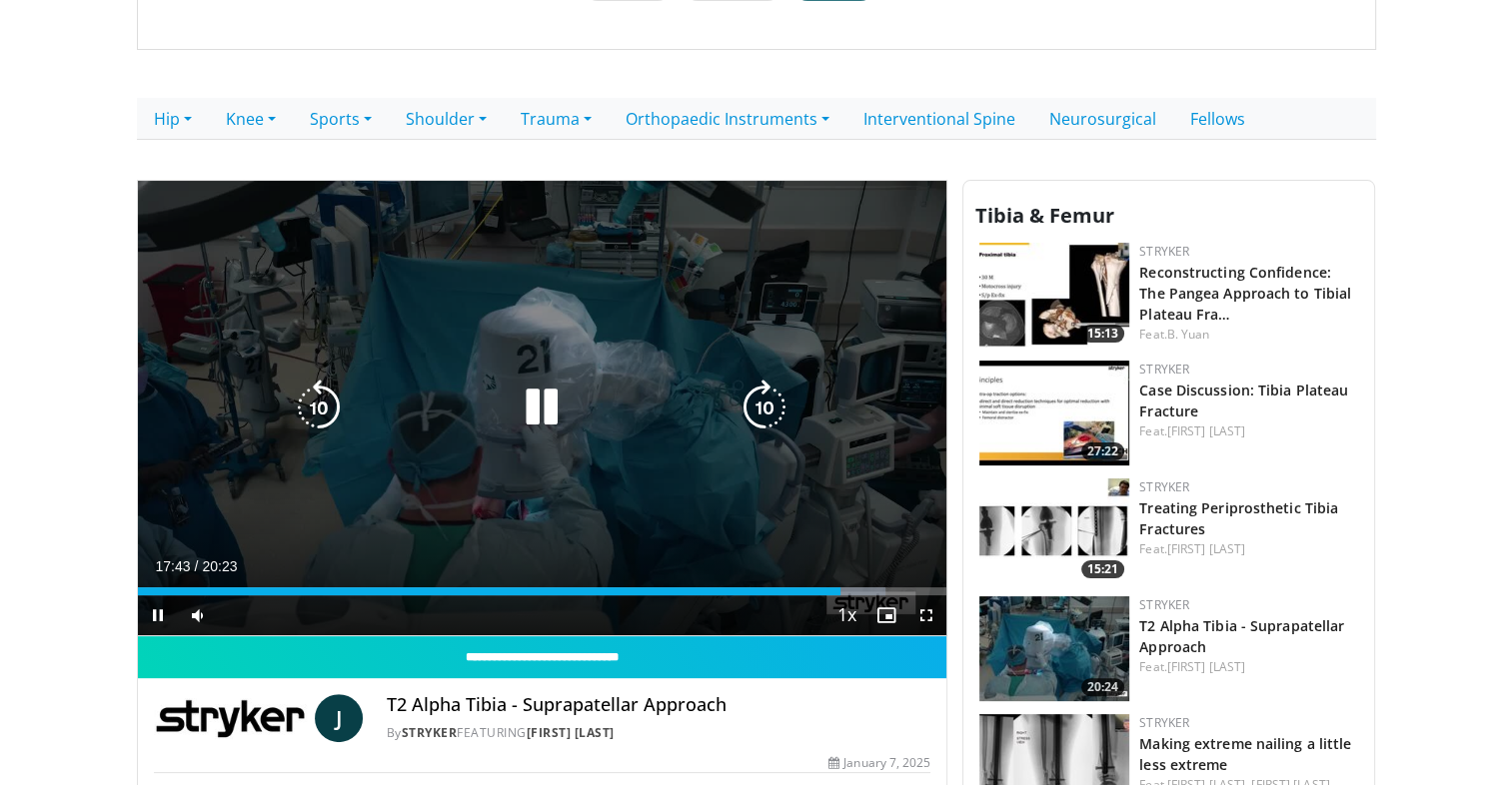 click at bounding box center [764, 407] 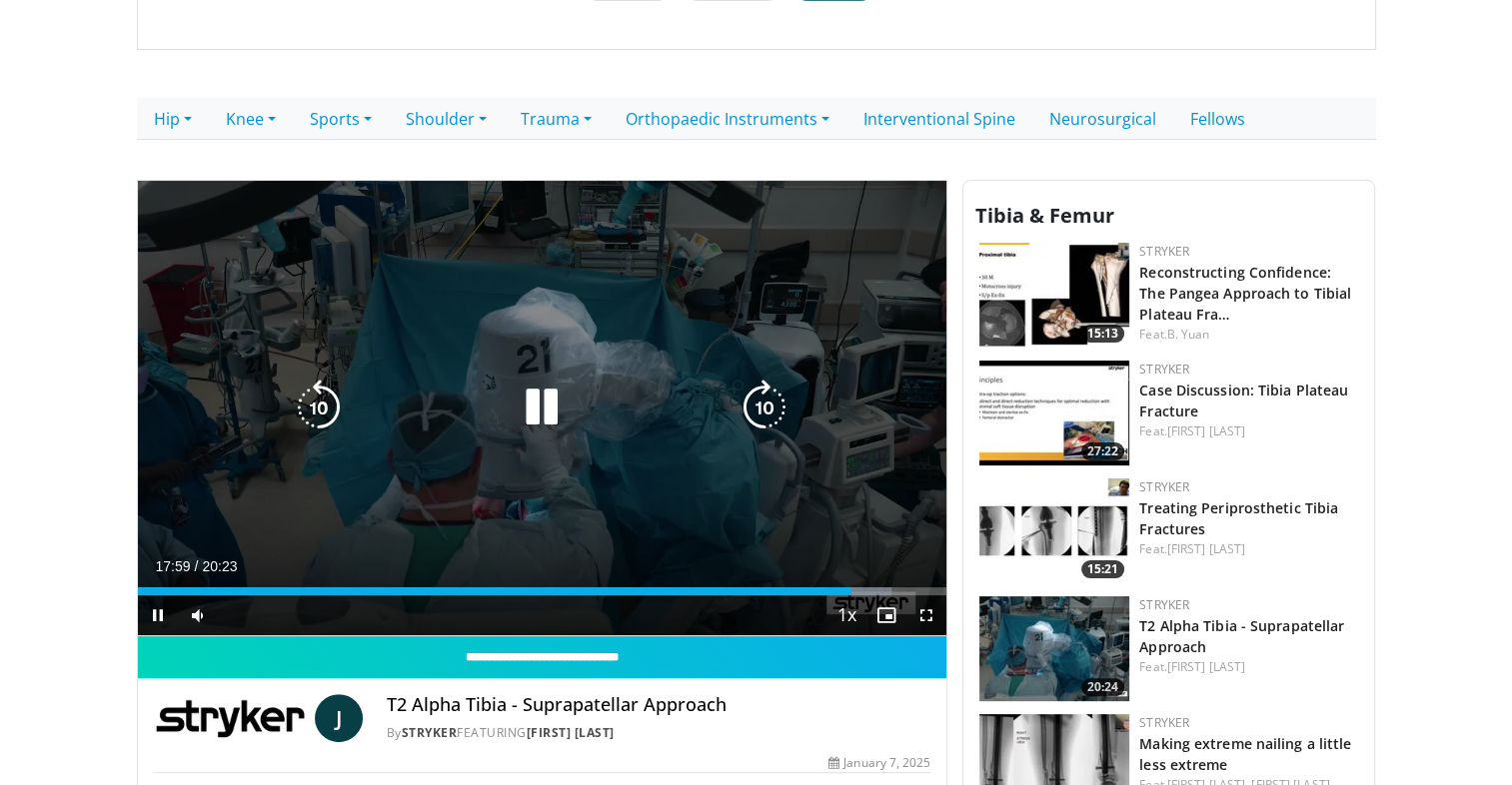 click at bounding box center [764, 407] 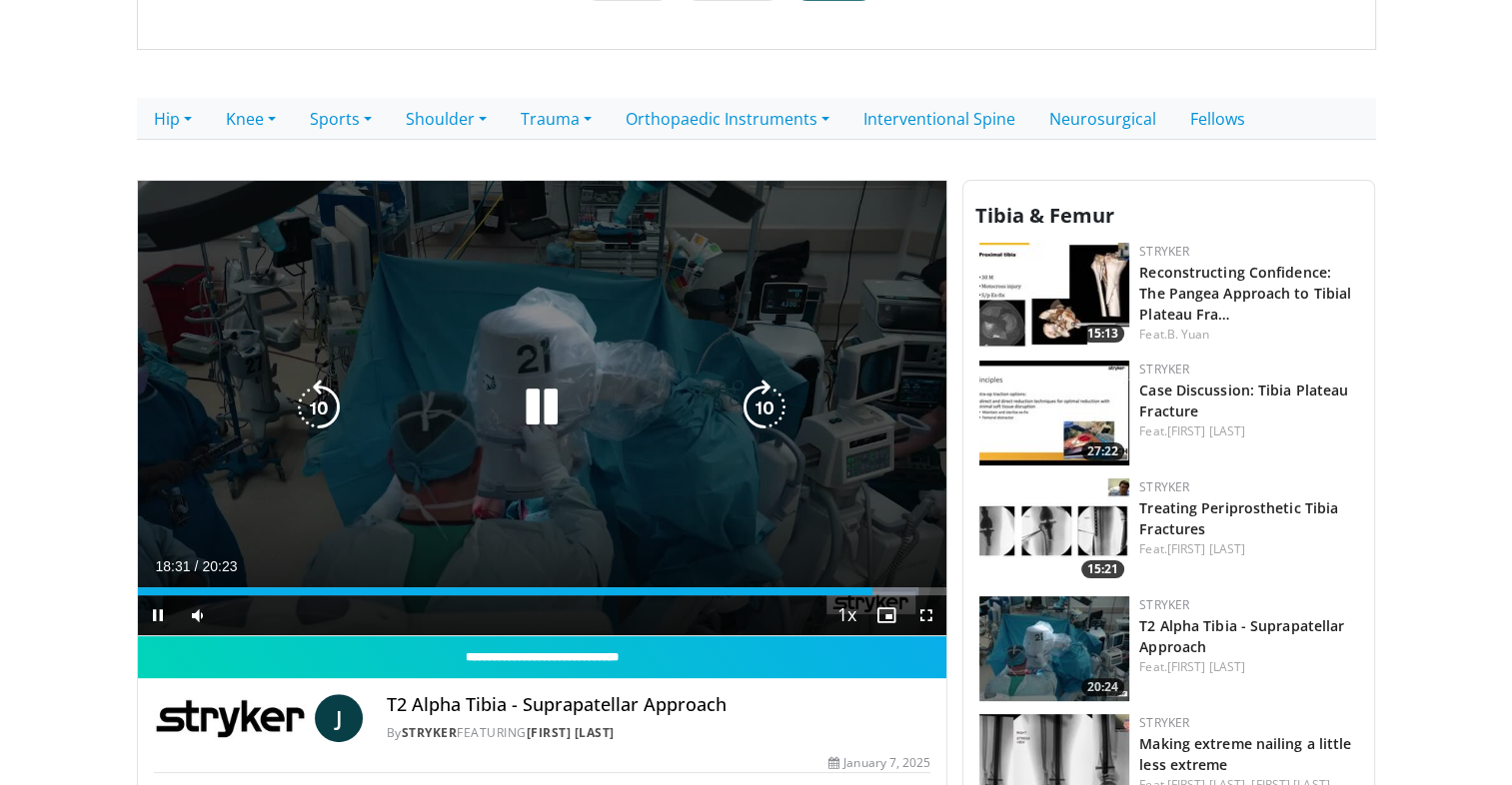 click at bounding box center (764, 407) 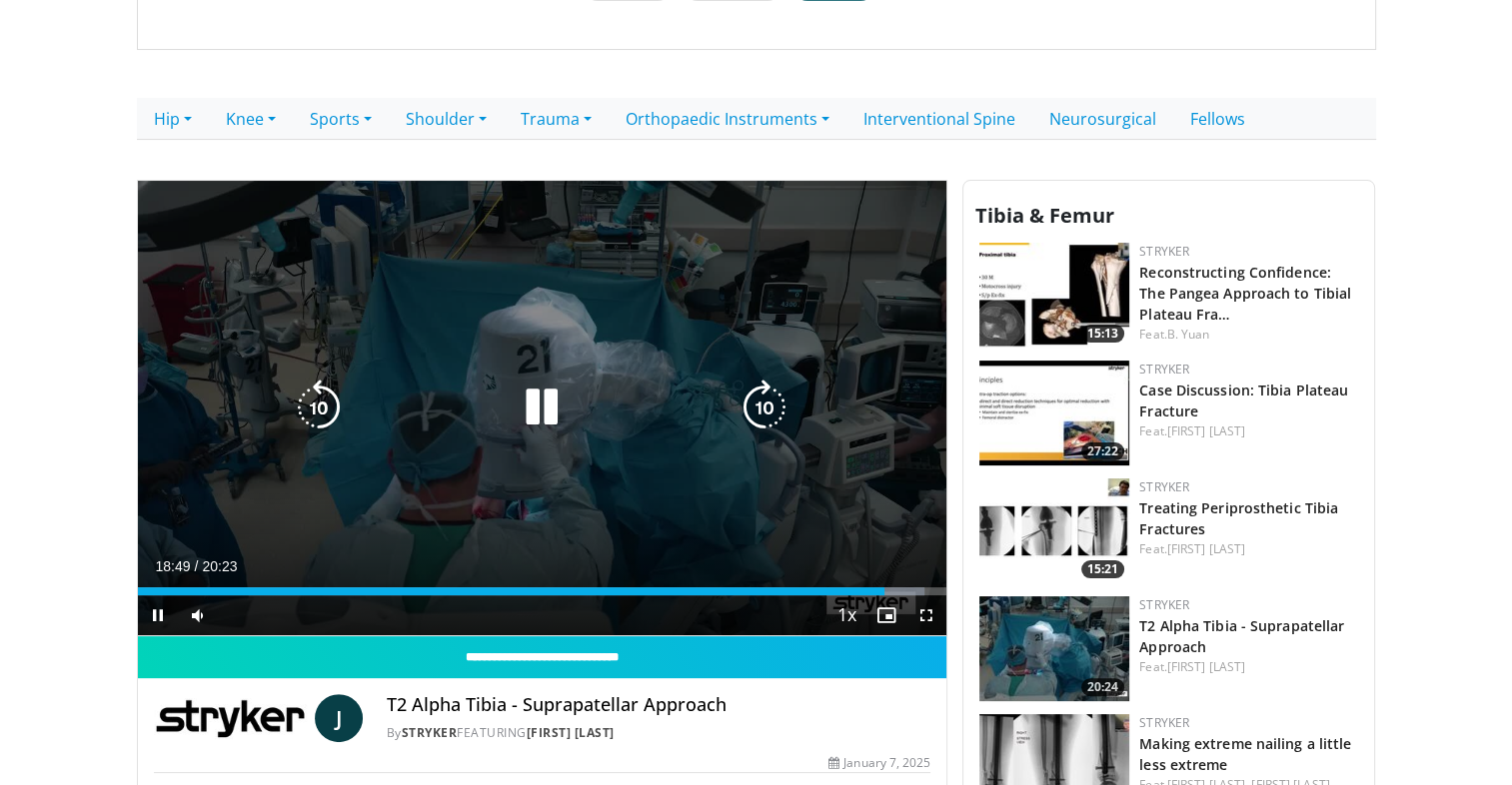 click at bounding box center [764, 407] 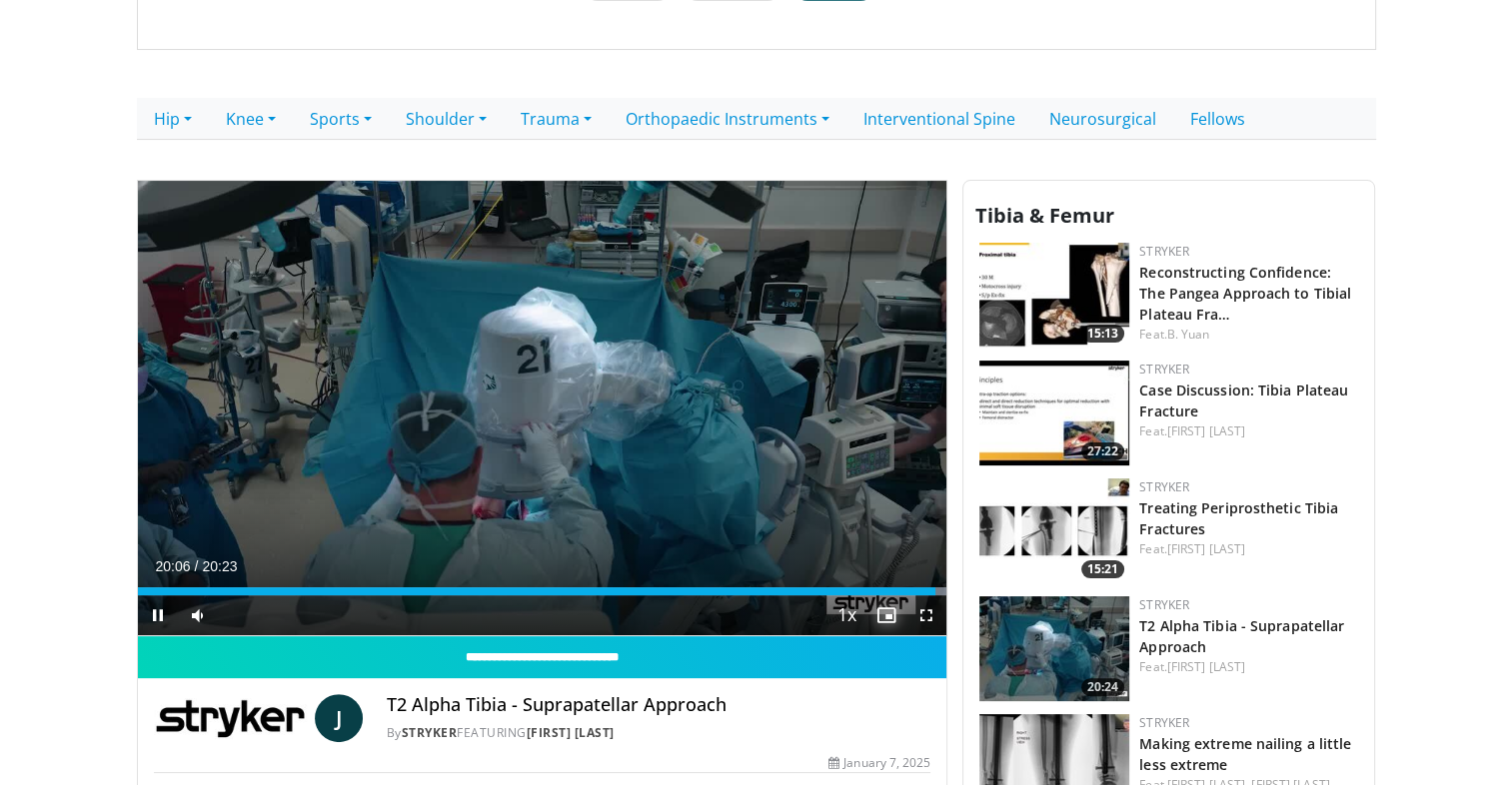 click at bounding box center (886, 615) 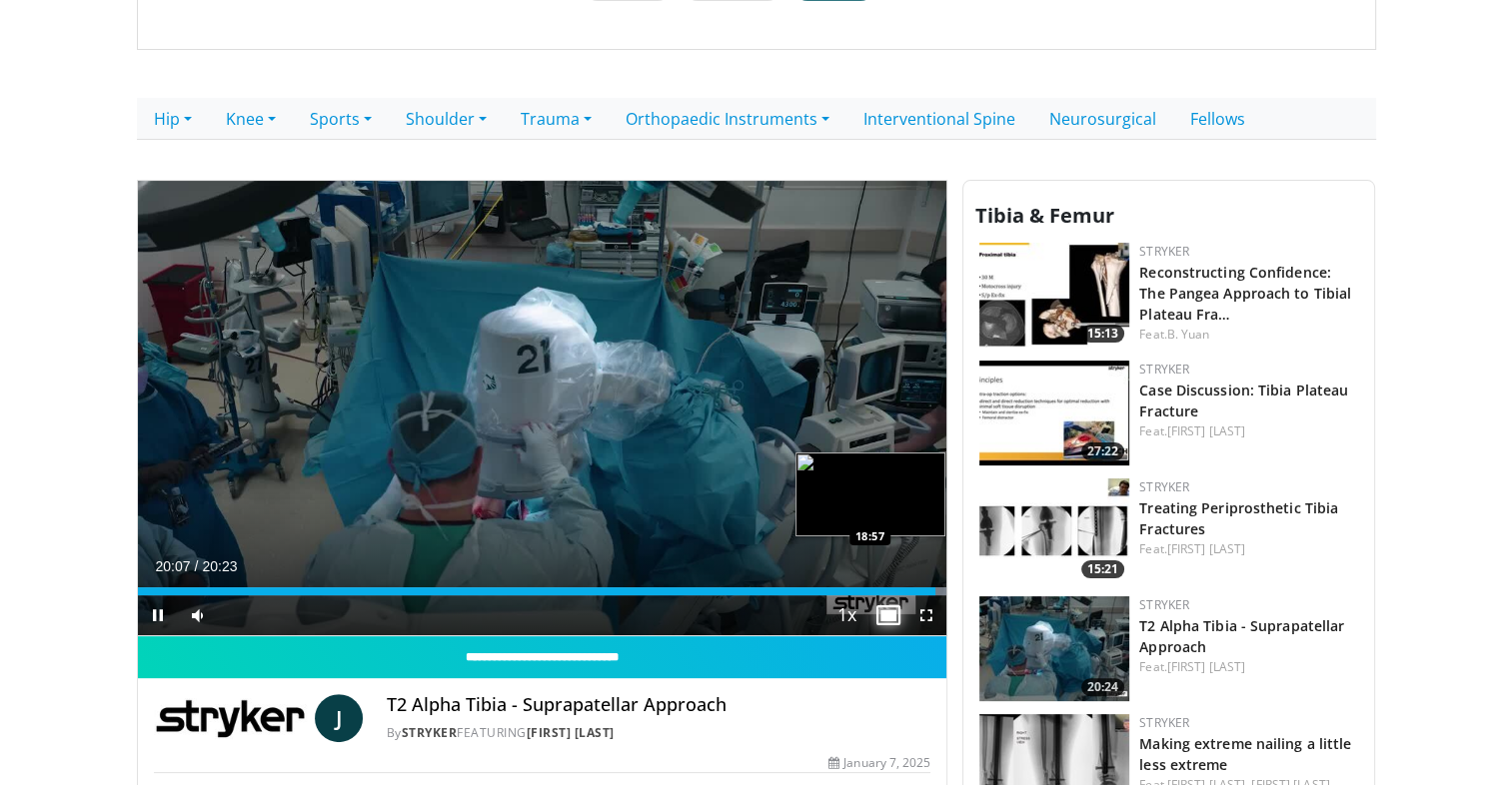 click on "Loaded :  100.00% 20:07 18:57" at bounding box center [543, 591] 